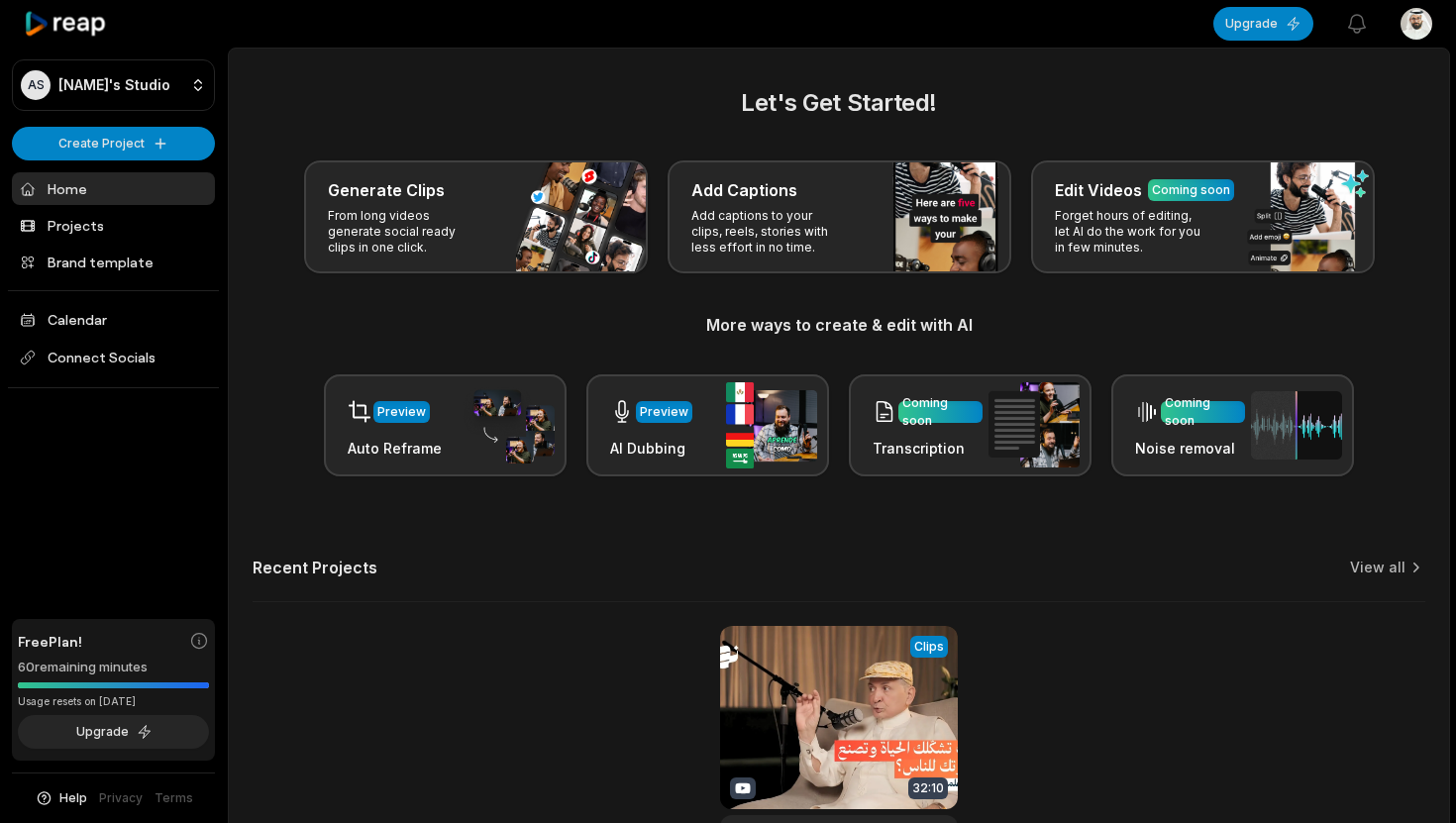 scroll, scrollTop: 0, scrollLeft: 0, axis: both 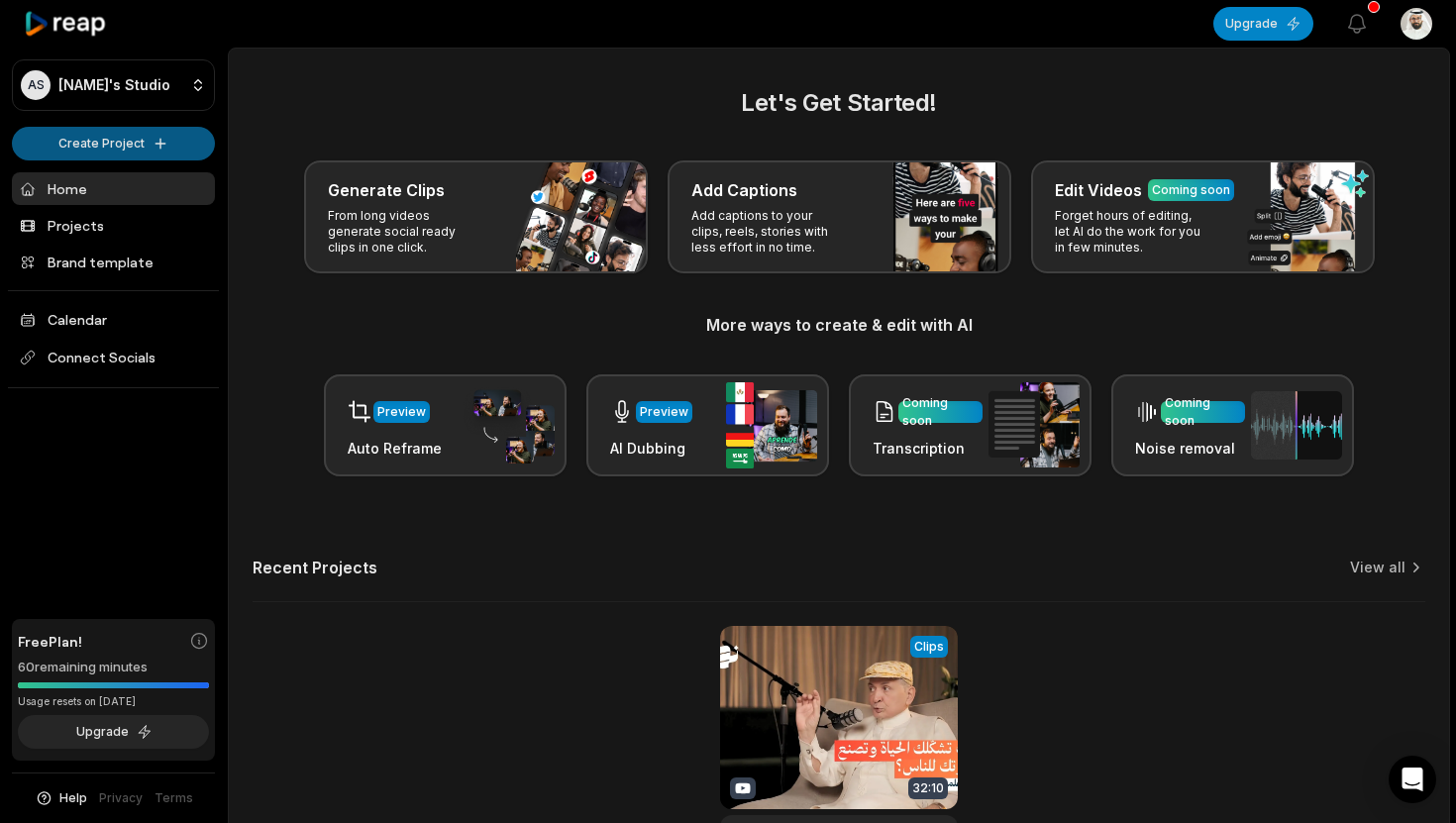 click on "AS Ameer's Studio Create Project Home Projects Brand template Calendar Connect Socials Free Plan! 60 remaining minutes *Usage resets on [DATE] Upgrade Help Privacy Terms Open sidebar Upgrade View notifications Open user menu Let's Get Started! Generate Clips From long videos generate social ready clips in one click. Add Captions Add captions to your clips, reels, stories with less effort in no time. Edit Videos Coming soon Forget hours of editing, let AI do the work for you in few minutes. More ways to create & edit with AI Preview Auto Reframe Preview AI Dubbing Coming soon Transcription Coming soon Noise removal Recent Projects View all View Clips Clips 32:10 رحلة عمار علمدار: كيف صاغته التجربة وبنت حوله هوية وسمعة فنية أصيلة؟ | بودكاست نهج Open options [DATE] ago Made with in [CITY]" at bounding box center [728, 411] 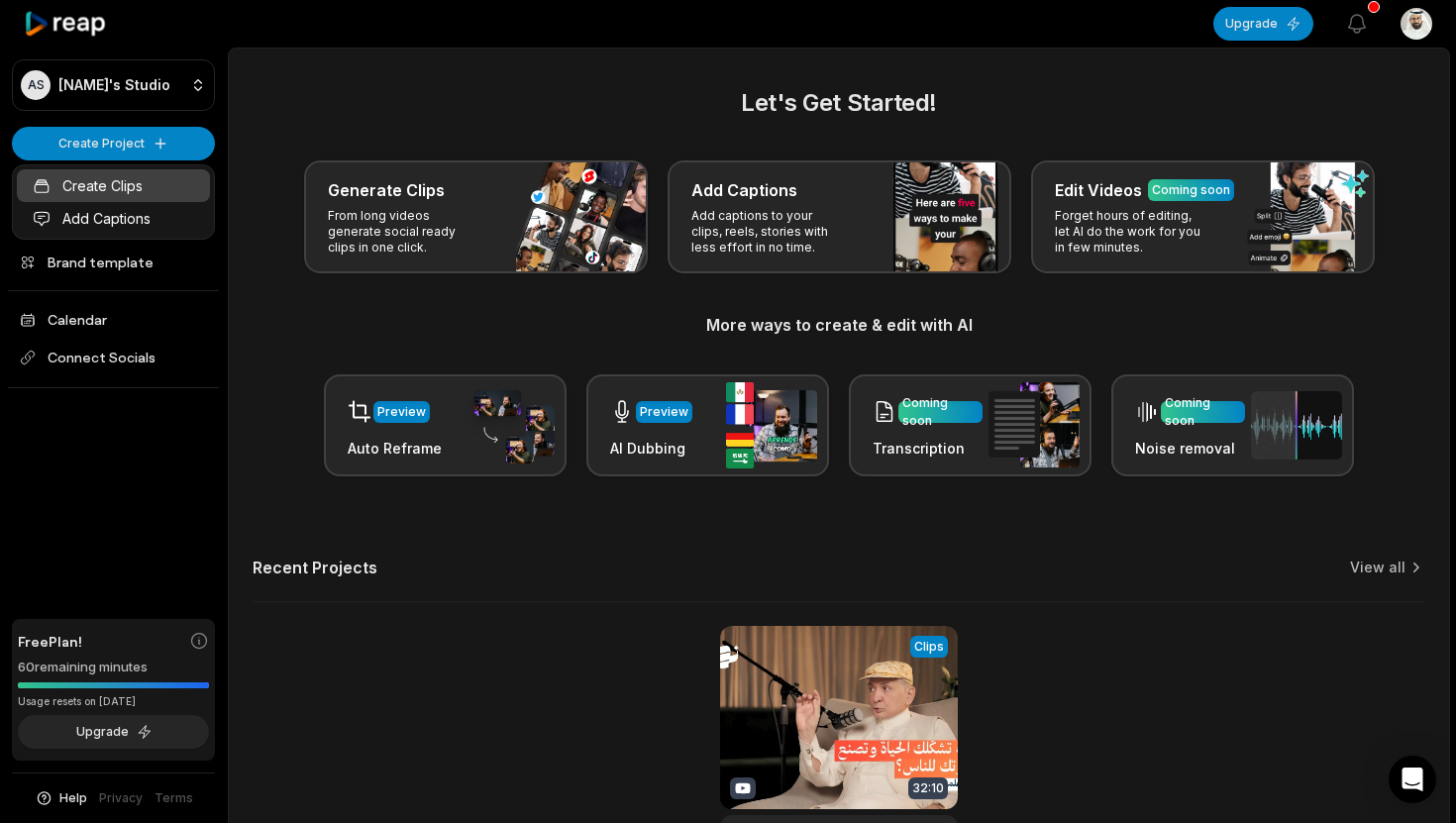 click on "Create Clips" at bounding box center [113, 185] 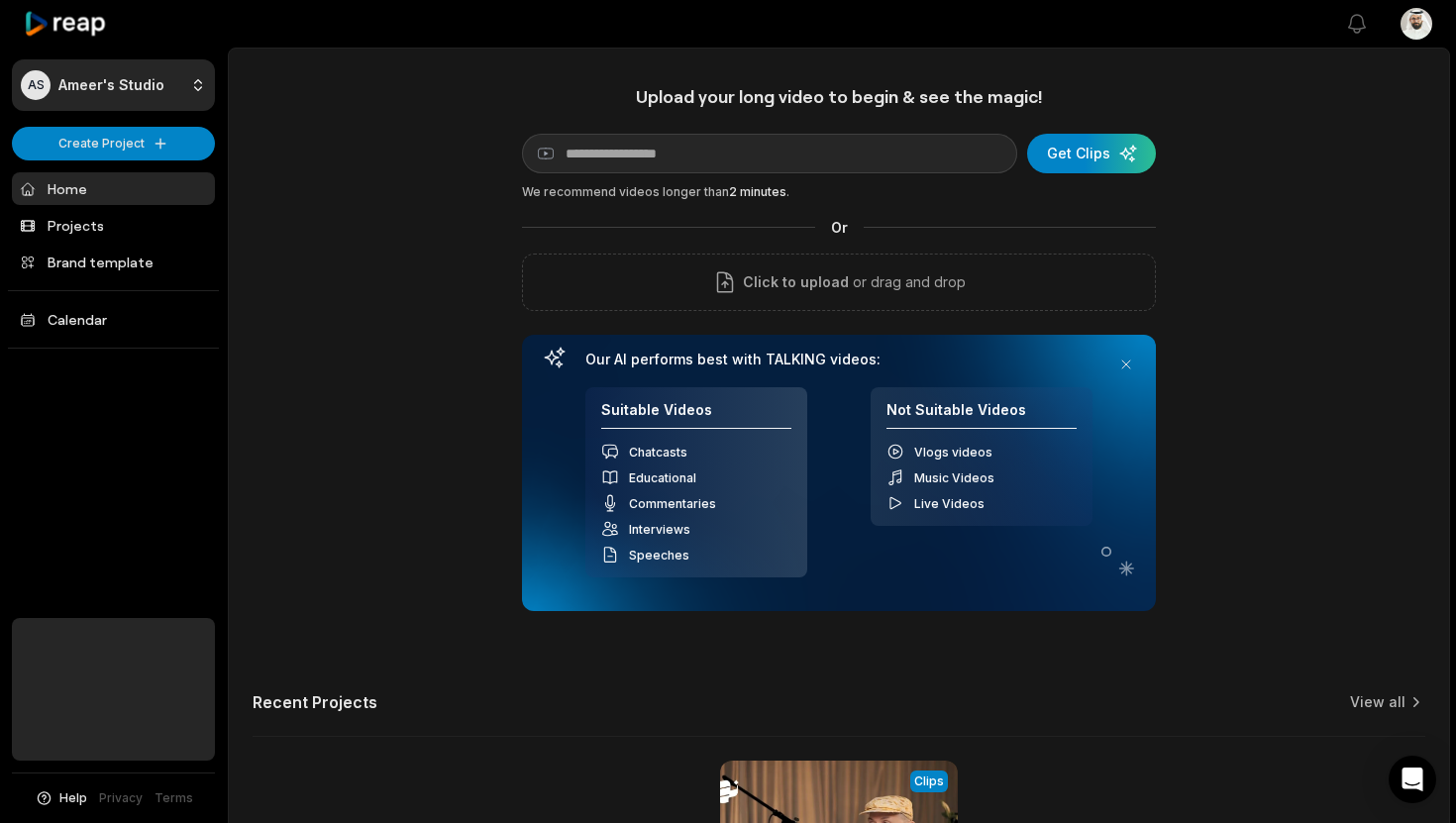 scroll, scrollTop: 0, scrollLeft: 0, axis: both 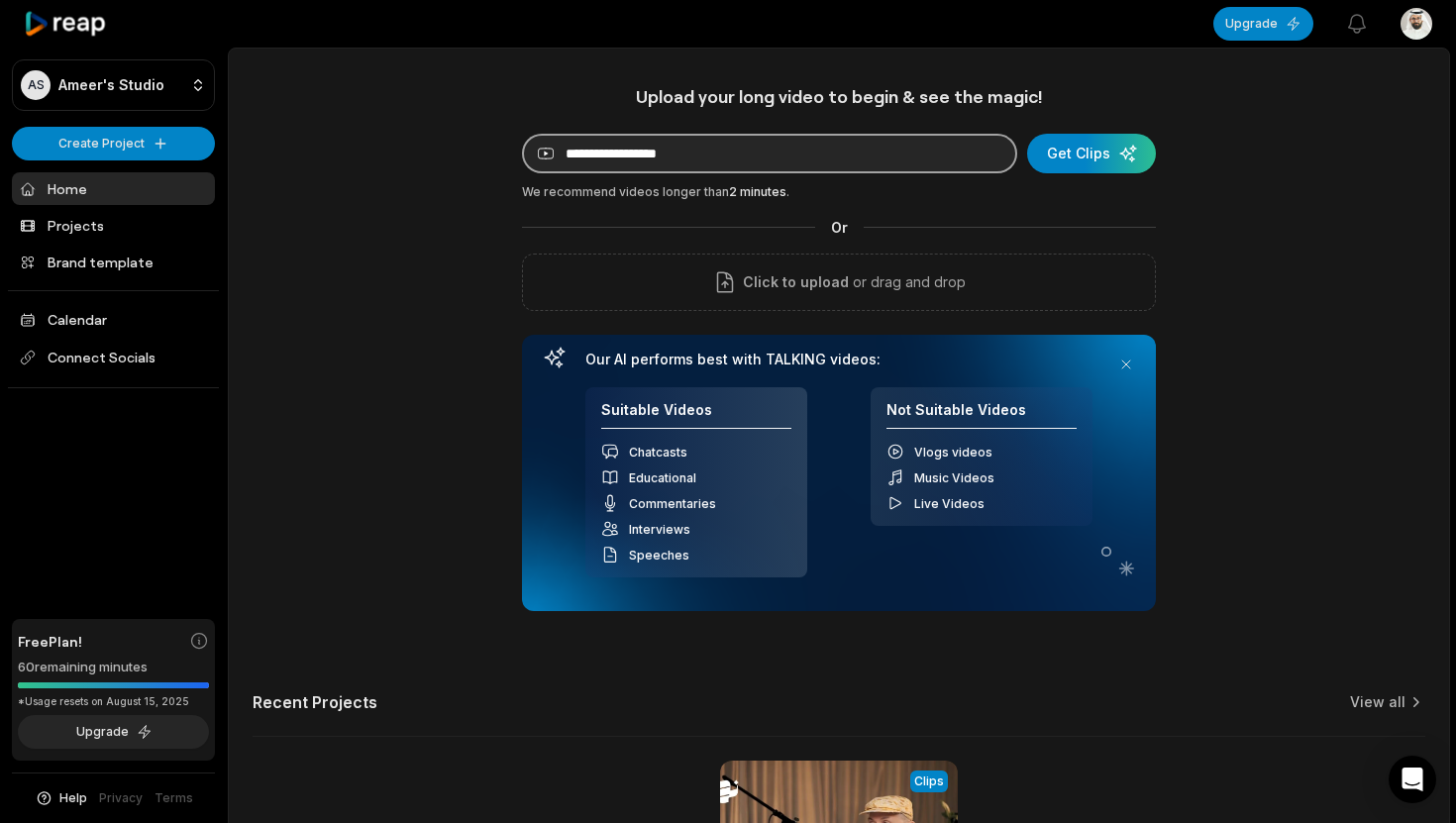 click at bounding box center (770, 154) 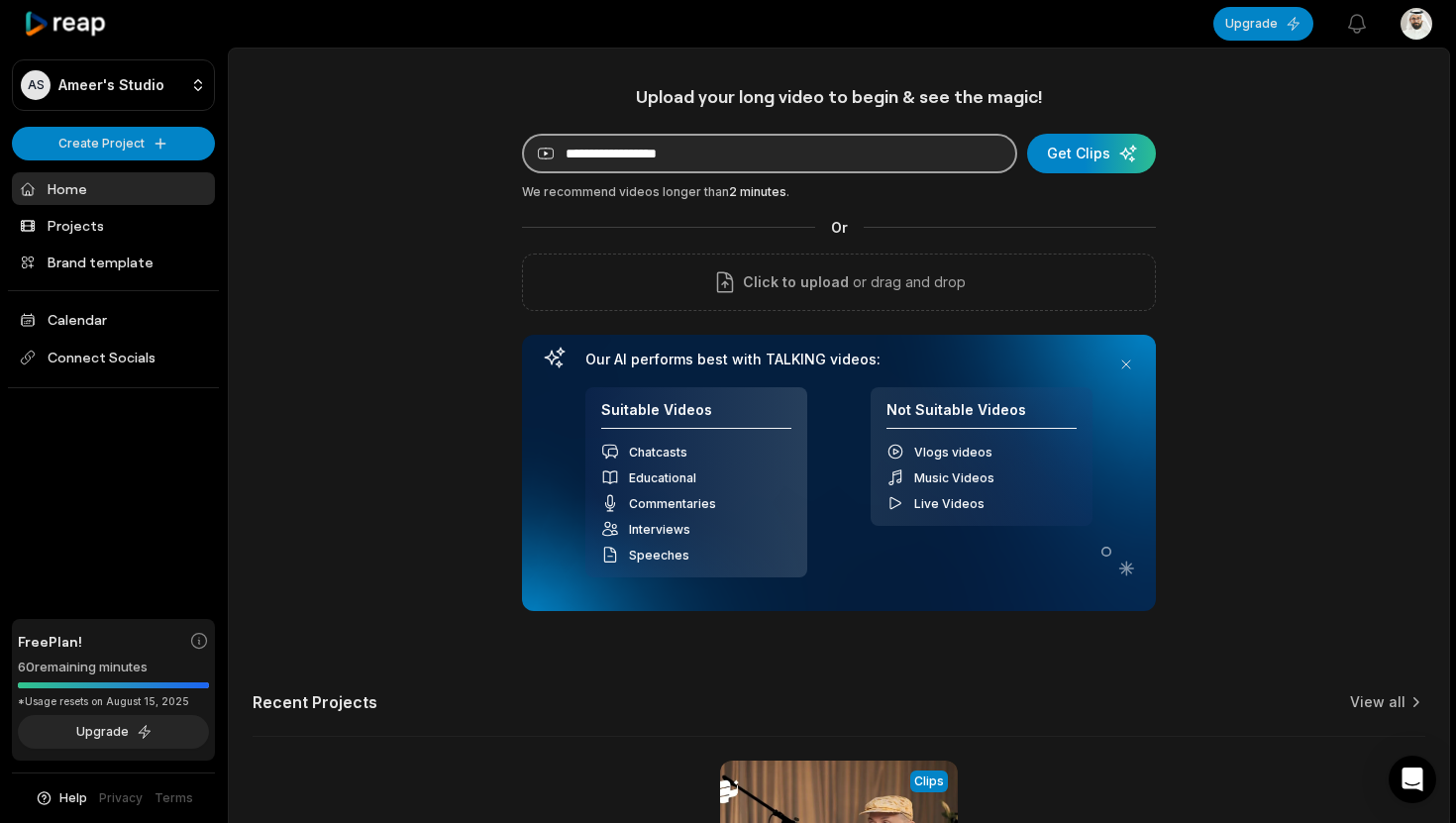 scroll, scrollTop: 0, scrollLeft: 0, axis: both 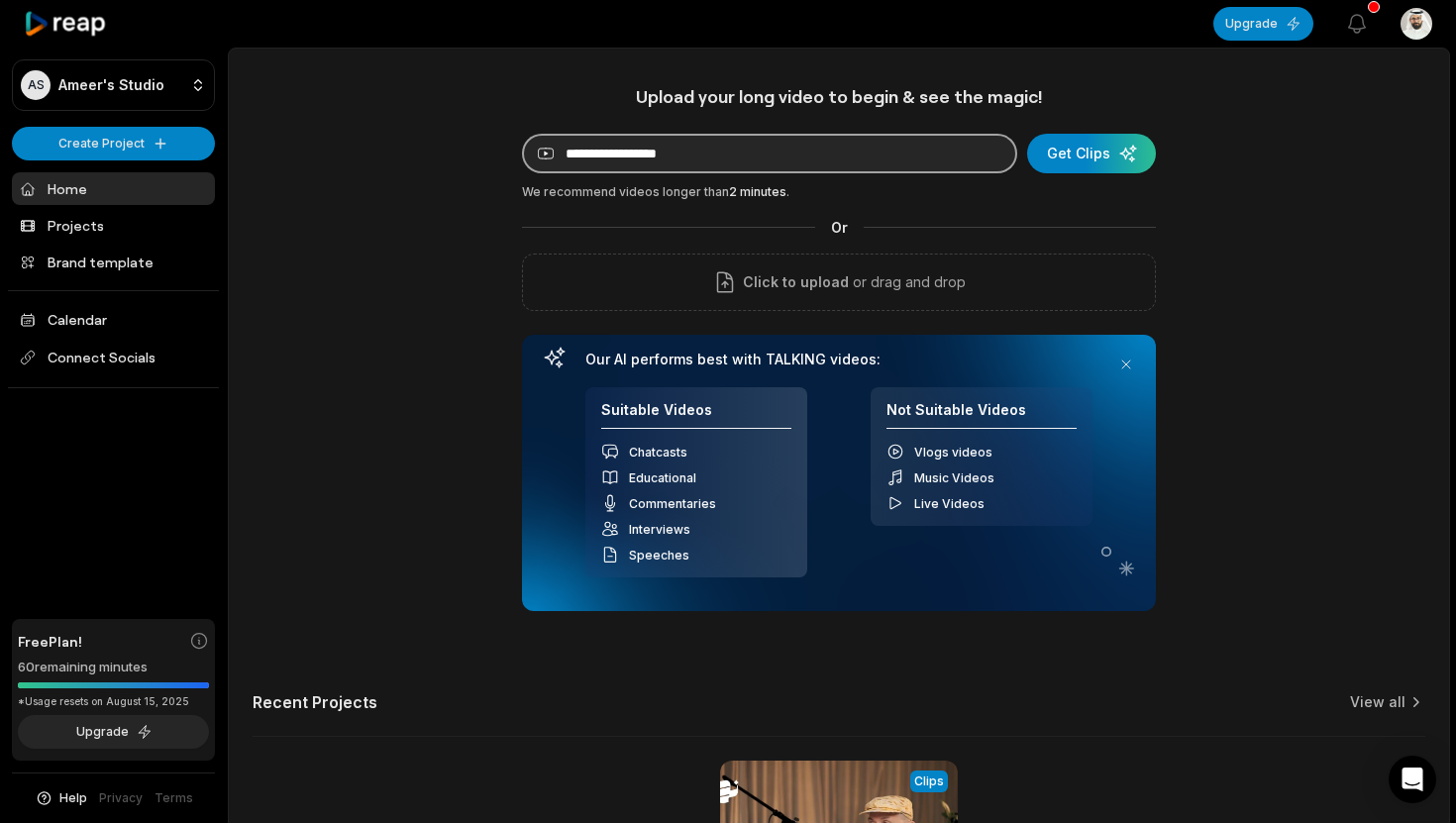 paste on "**********" 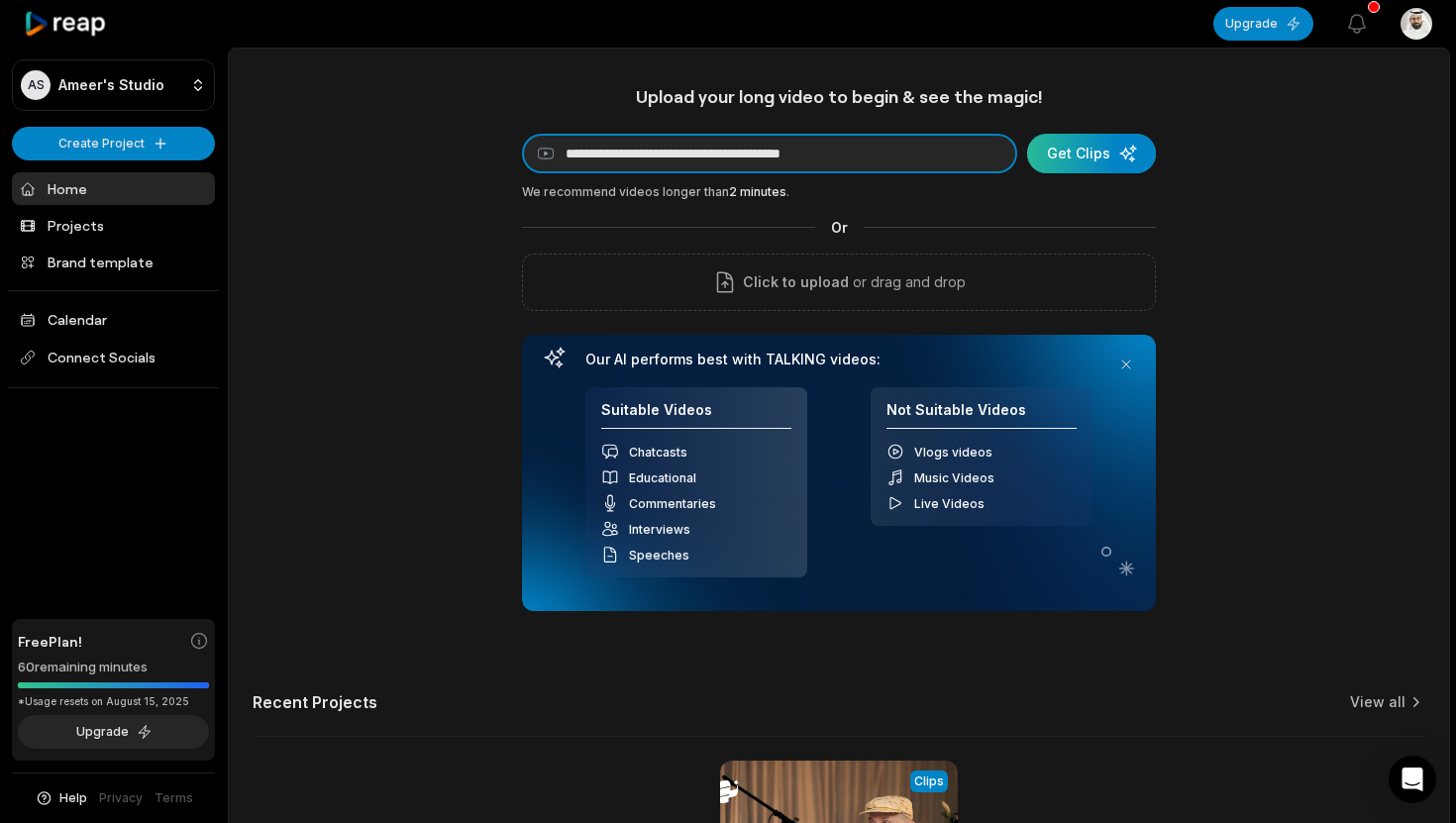 type on "**********" 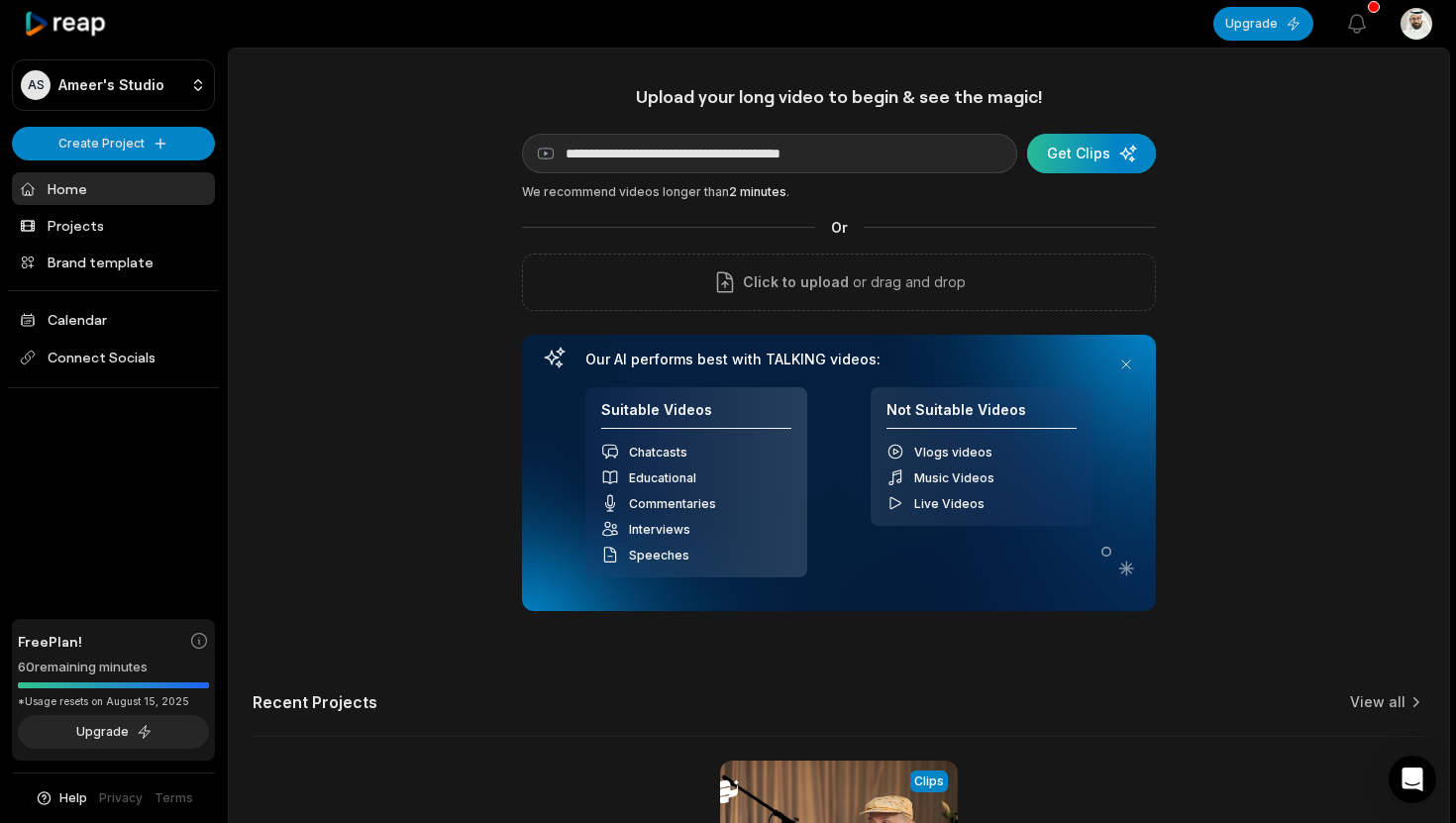 click at bounding box center (1092, 154) 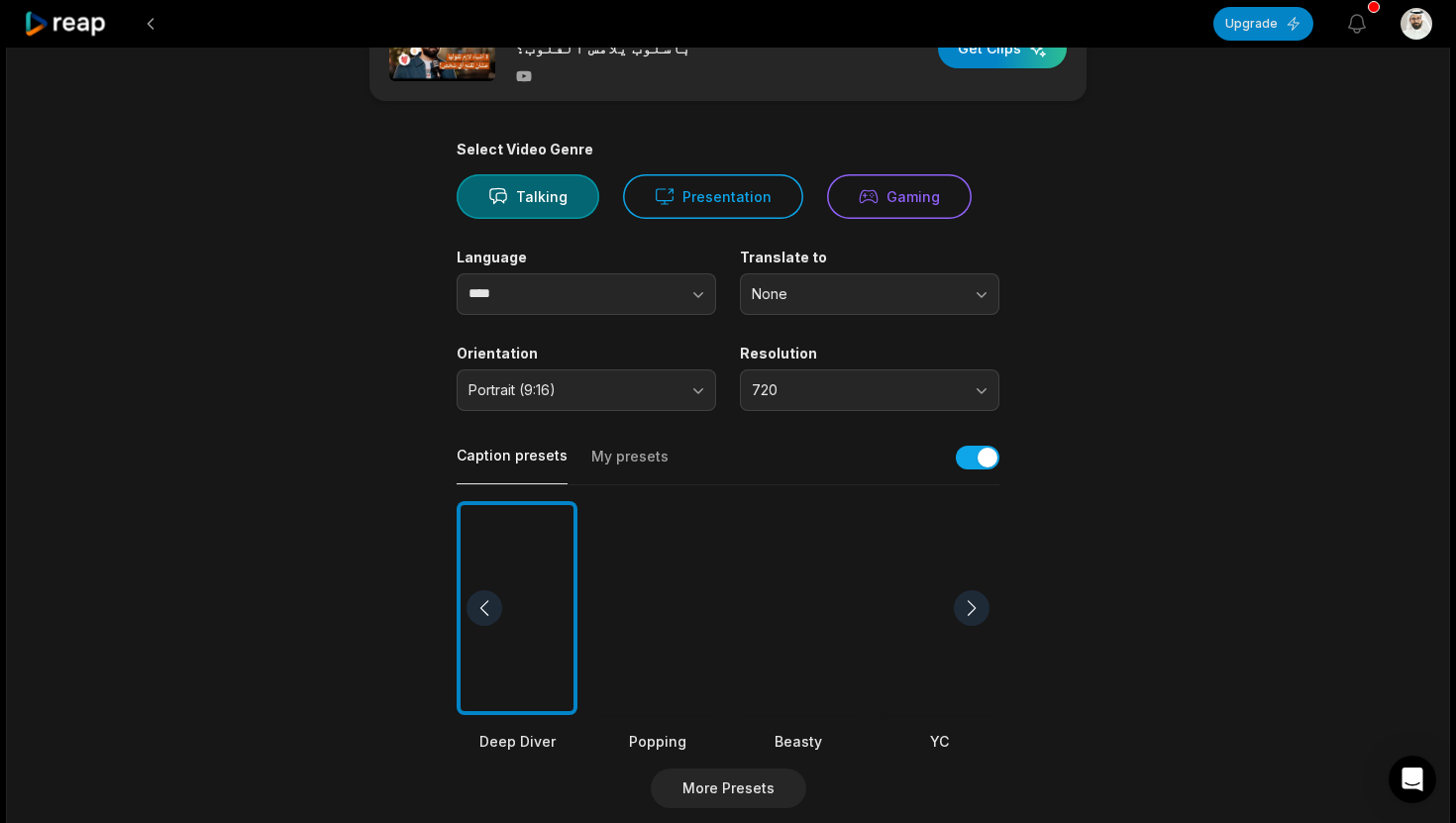 scroll, scrollTop: 89, scrollLeft: 0, axis: vertical 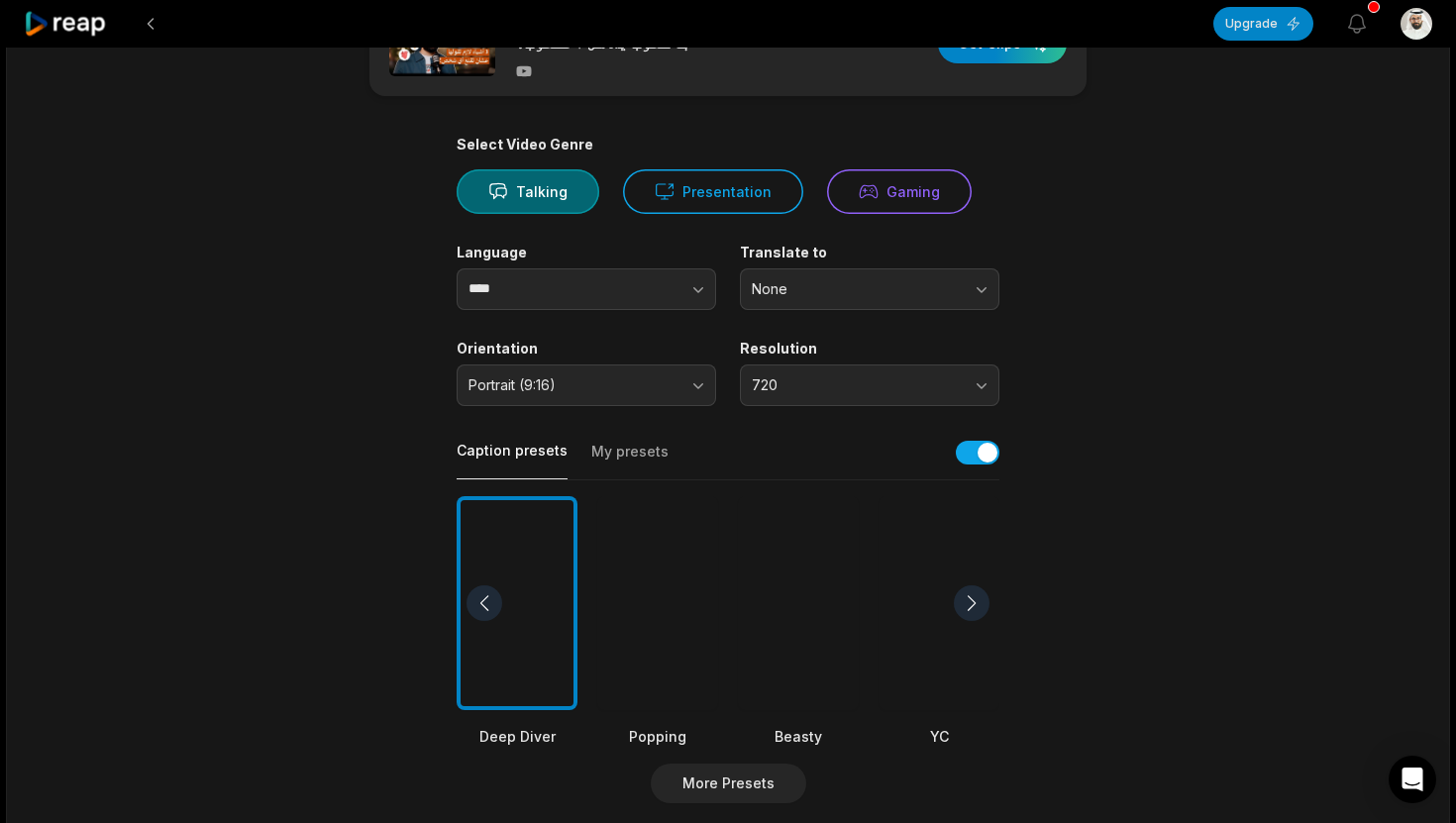 click at bounding box center [972, 603] 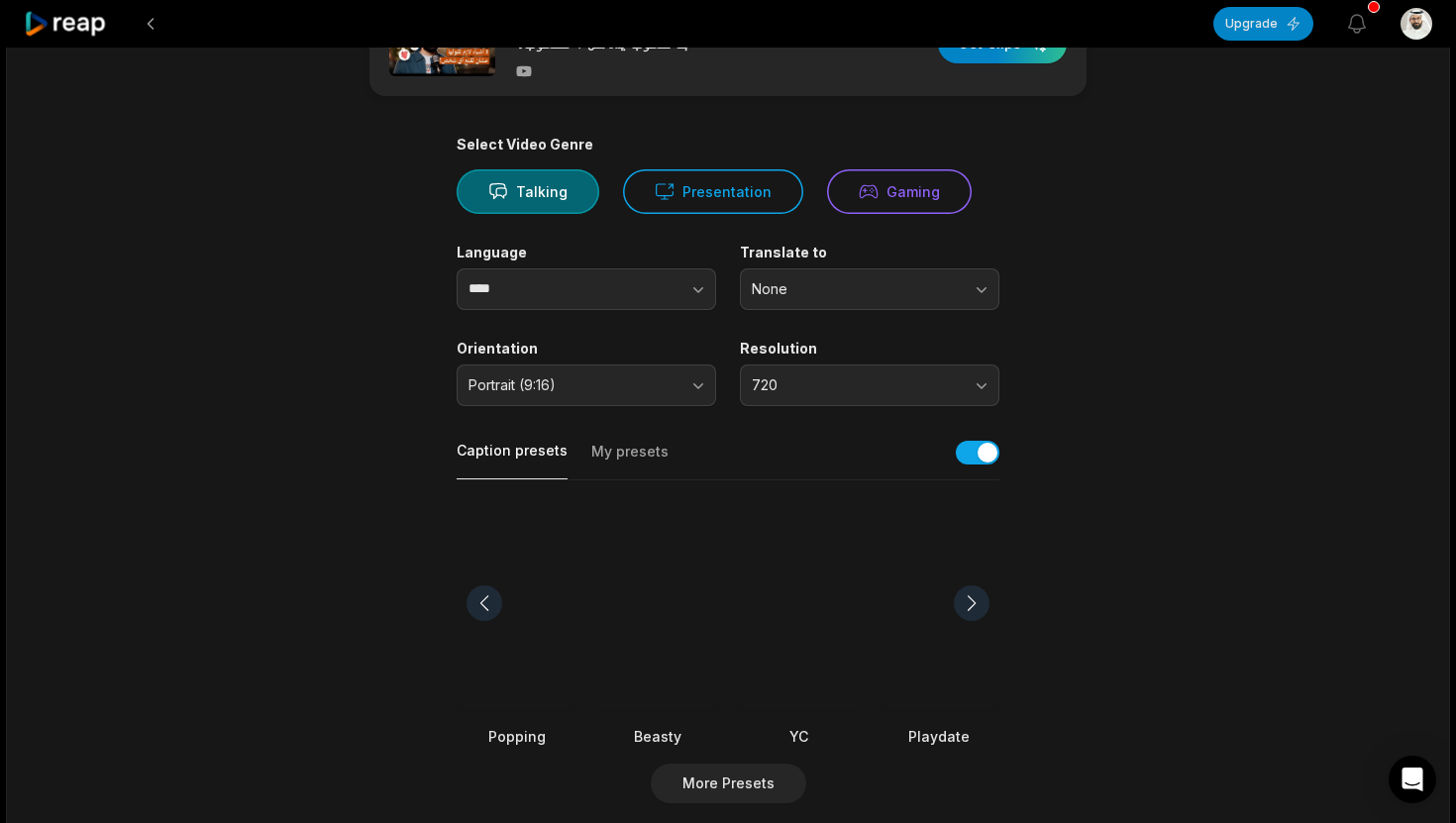 click at bounding box center [939, 603] 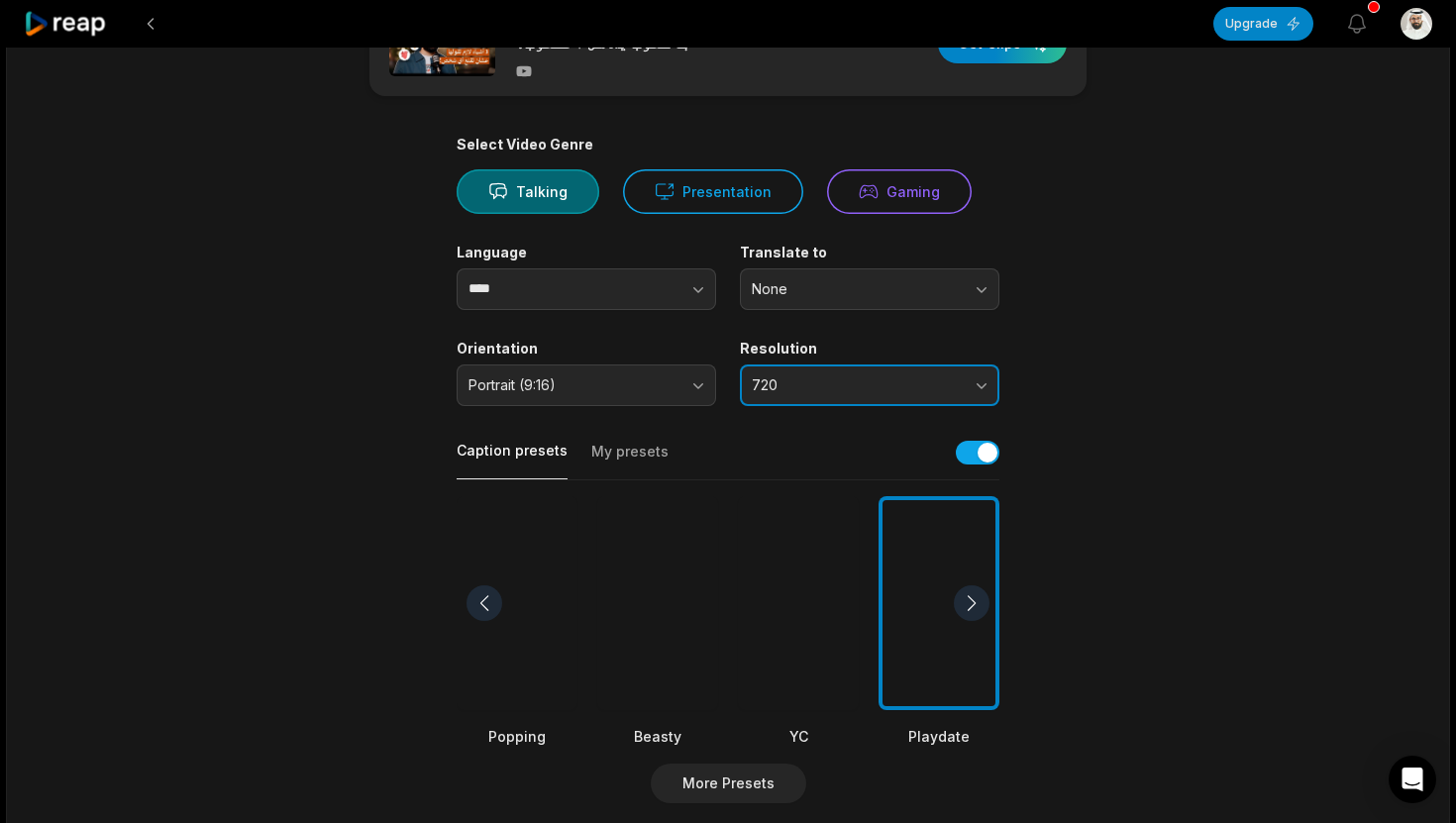 click on "720" at bounding box center (870, 385) 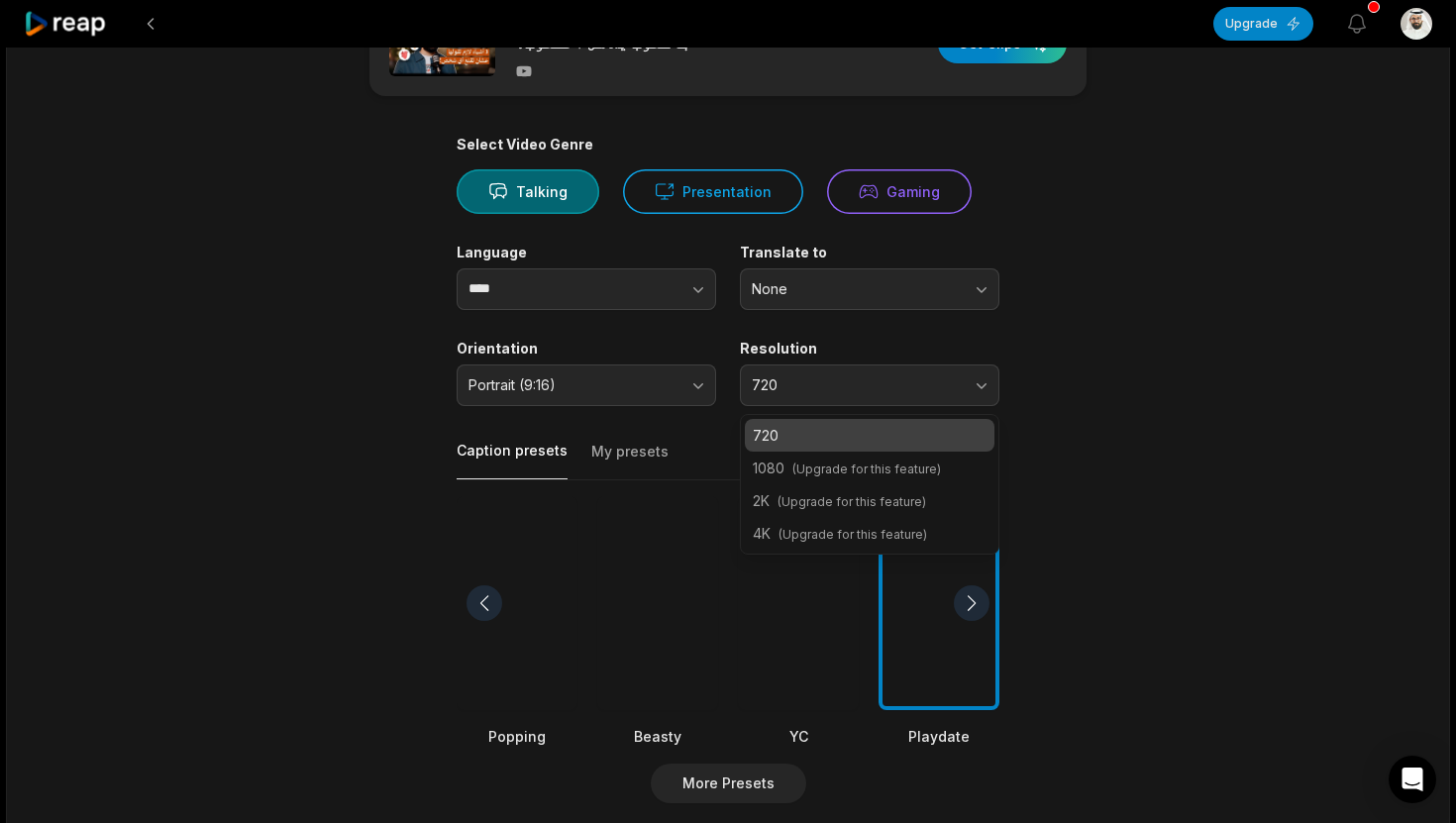 click on "08:44 التواصل الاستراتيجي: كيف توصل رسالتك بأسلوب يلامس القلوب؟ Get Clips Select Video Genre Talking Presentation Gaming Language **** Translate to None Orientation Portrait (9:16) Resolution 720 720    1080    (Upgrade for this feature) 2K    (Upgrade for this feature) 4K    (Upgrade for this feature) Caption presets My presets Deep Diver Popping Beasty YC Playdate Pet Zen More Presets Processing Time Frame 00:00 08:44 Auto Clip Length <30s 30s-60s 60s-90s 90s-3min Clip Topics (optional) Add specific topics that you want AI to clip from the video." at bounding box center (728, 597) 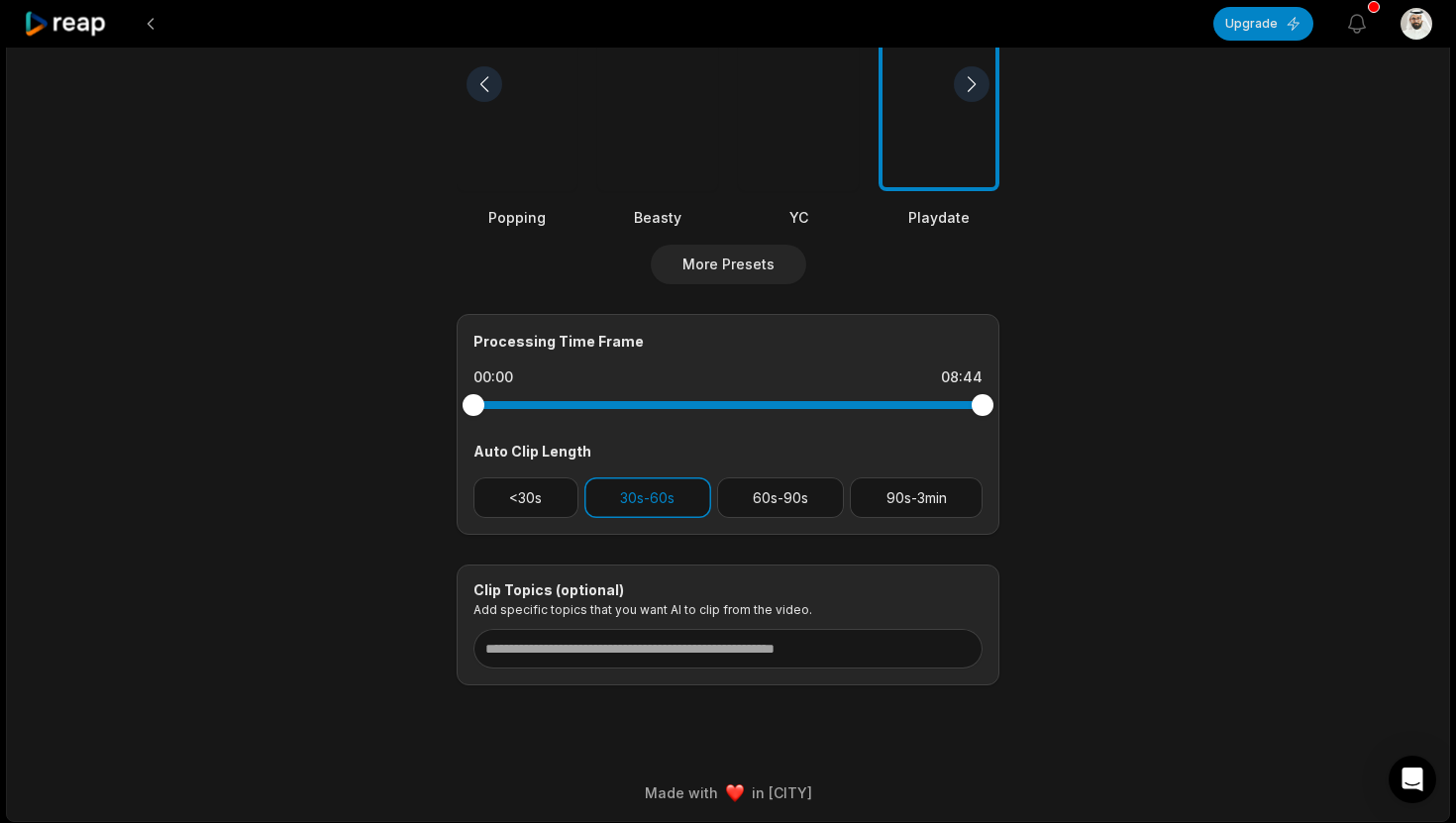 scroll, scrollTop: 613, scrollLeft: 0, axis: vertical 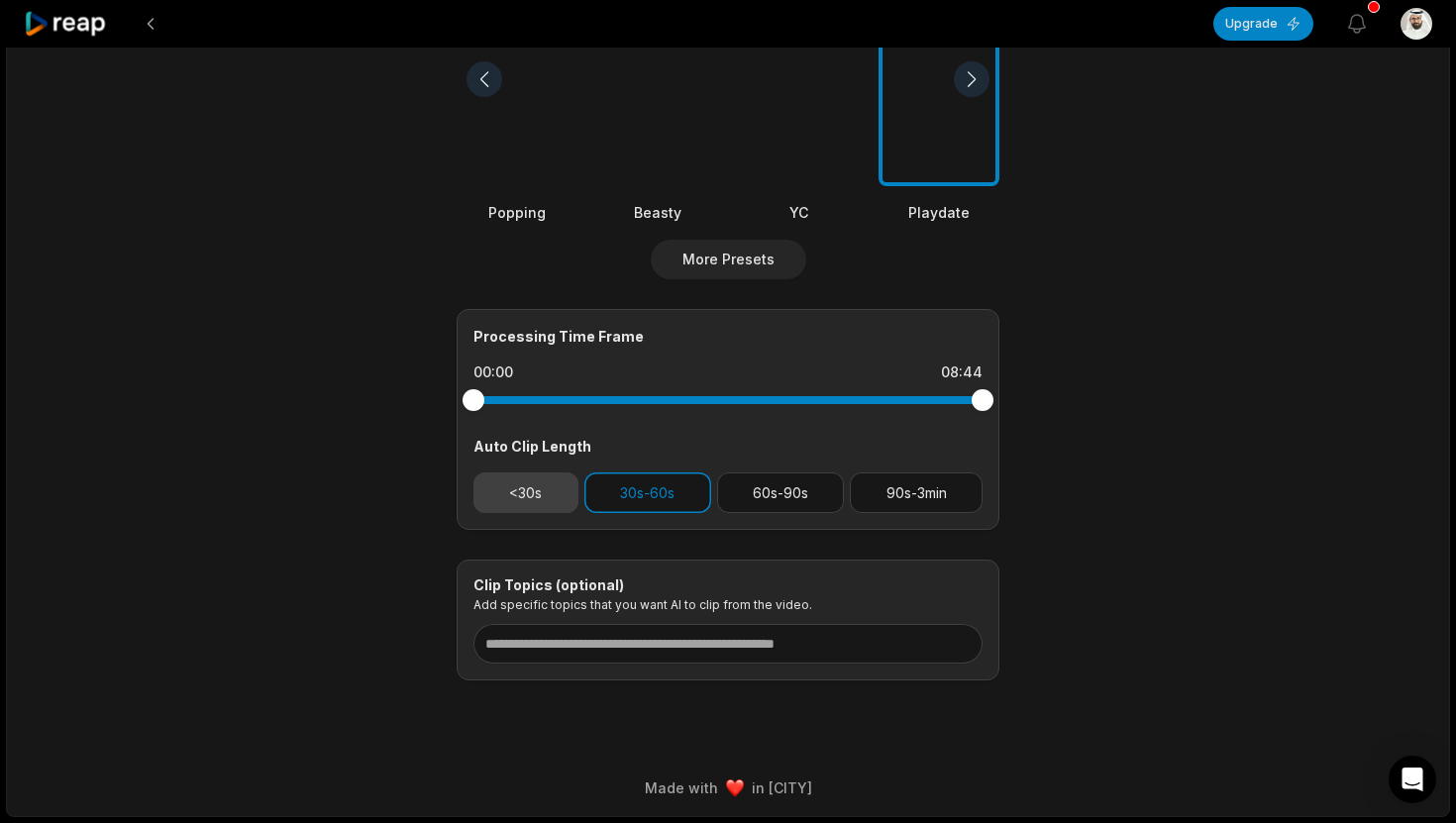 click on "<30s" at bounding box center [526, 492] 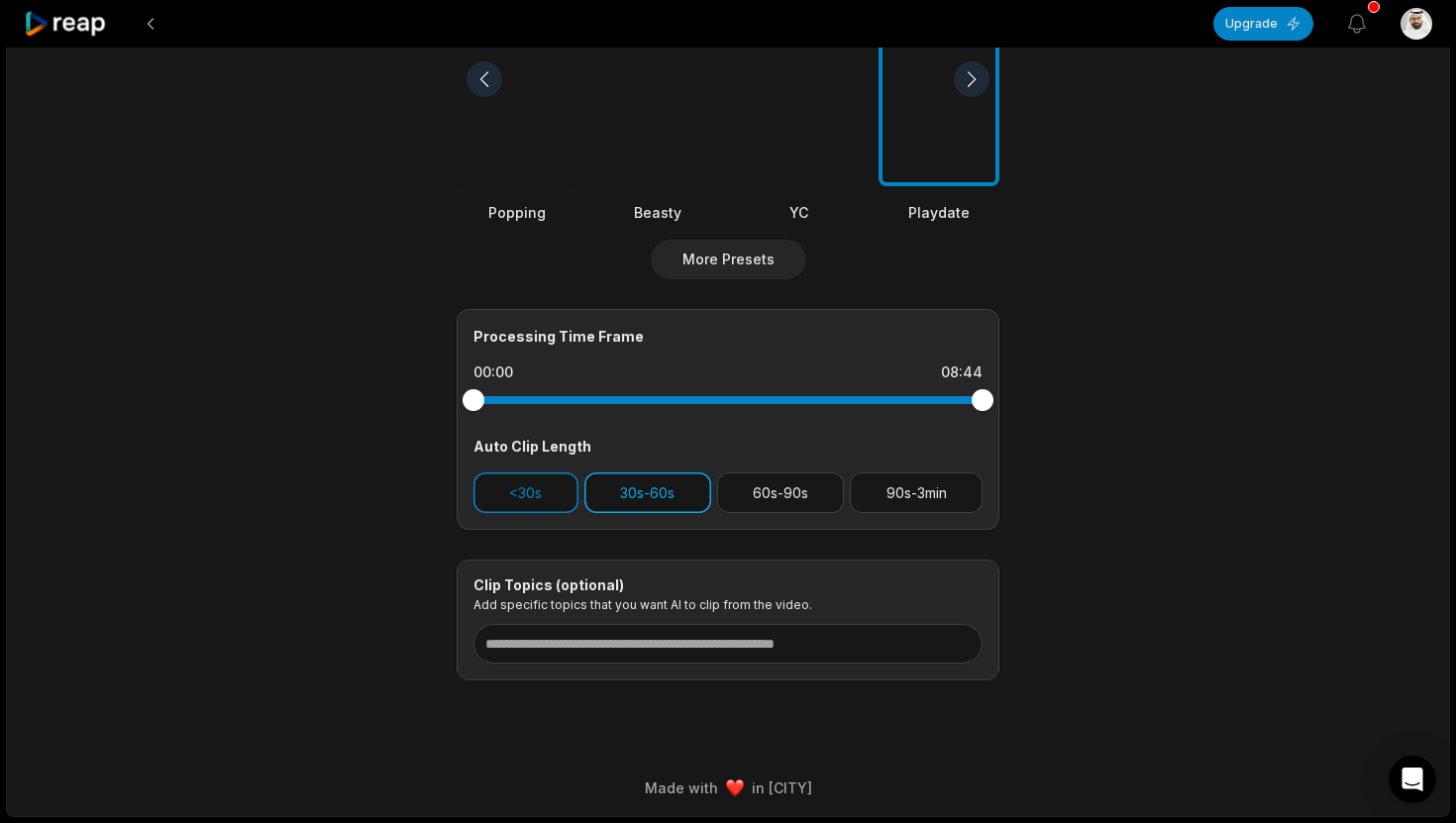 click on "30s-60s" at bounding box center (648, 492) 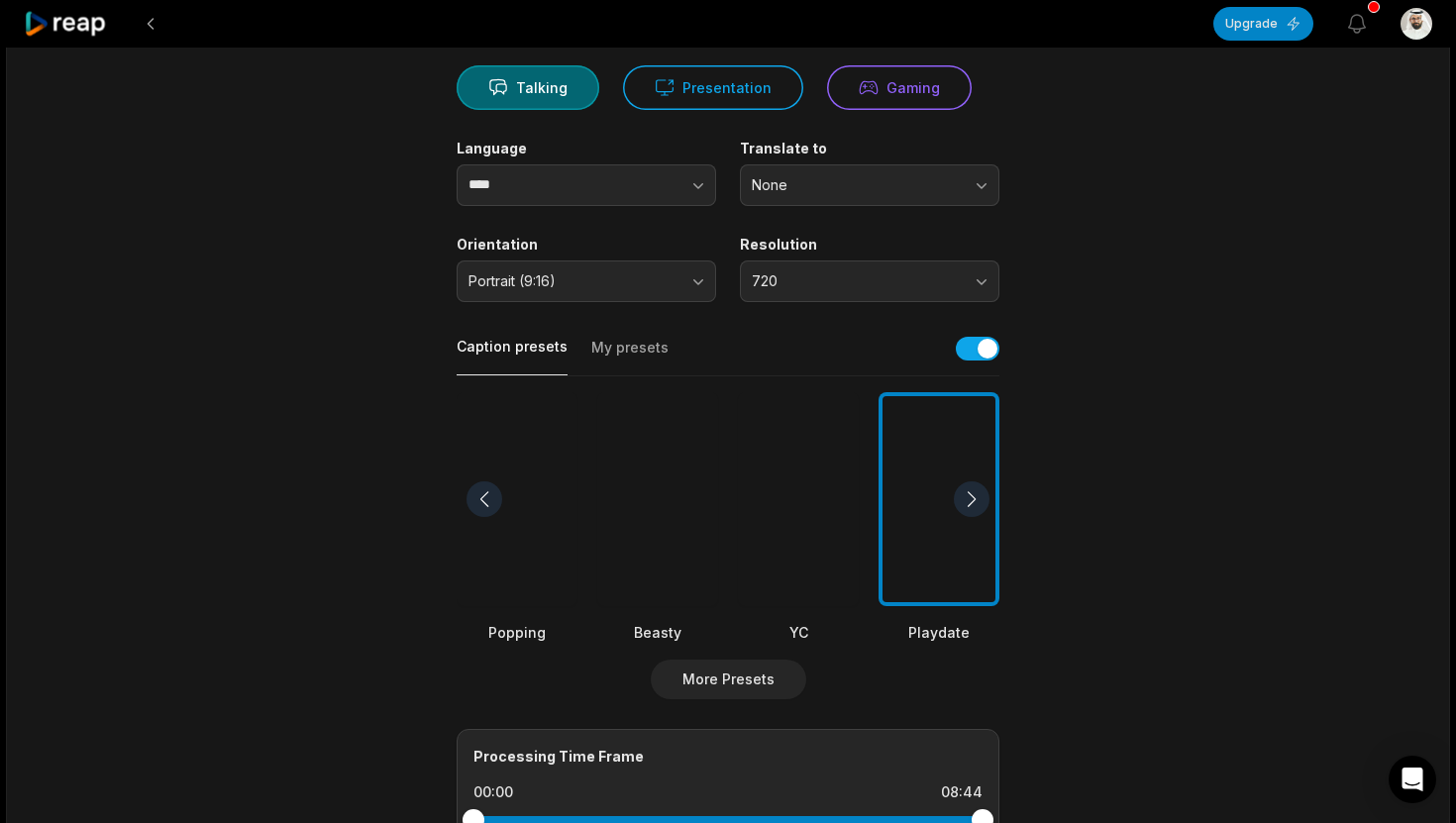 scroll, scrollTop: 0, scrollLeft: 0, axis: both 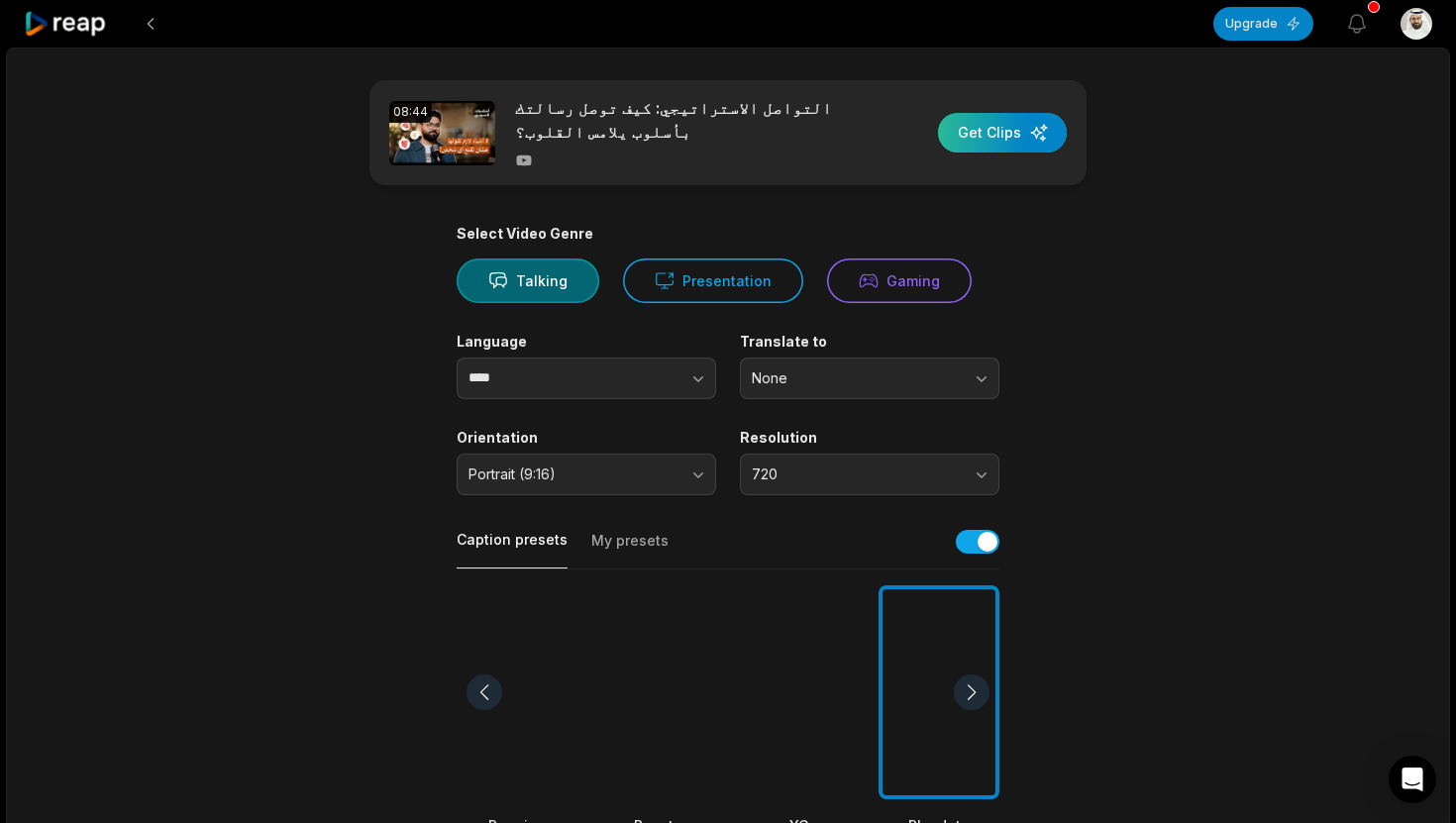 click at bounding box center (1002, 133) 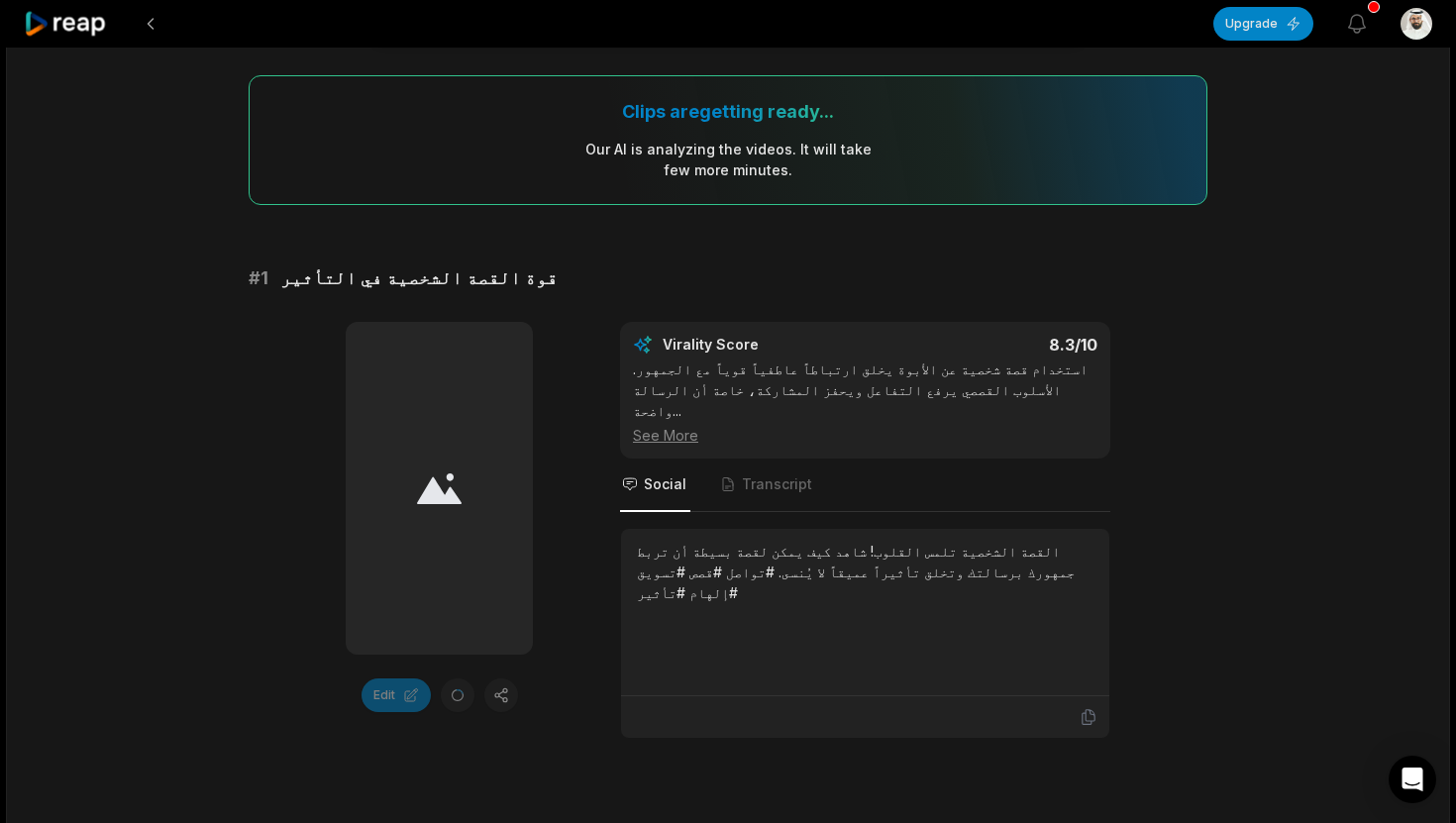 scroll, scrollTop: 138, scrollLeft: 0, axis: vertical 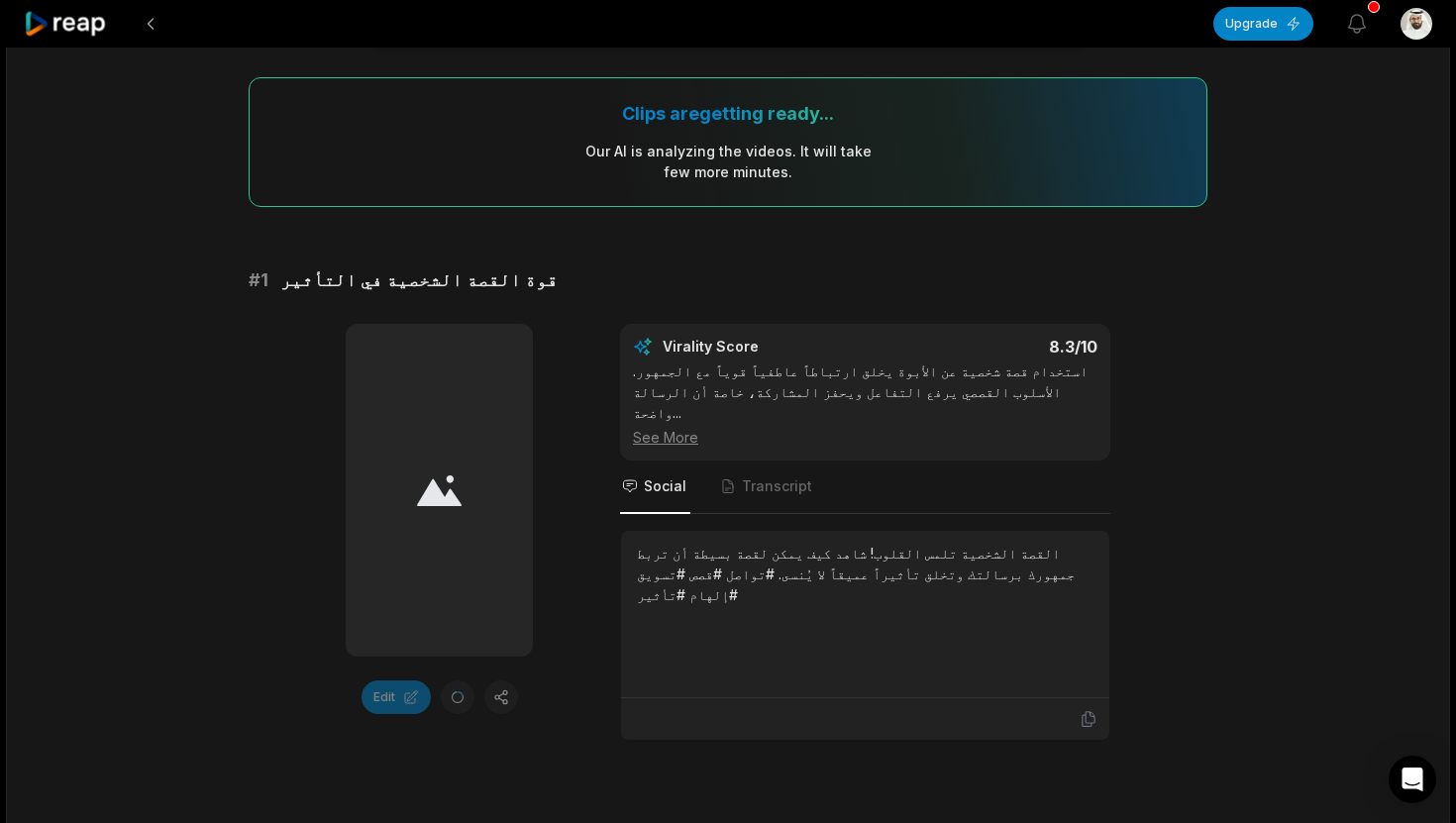 click on "See More" at bounding box center (865, 437) 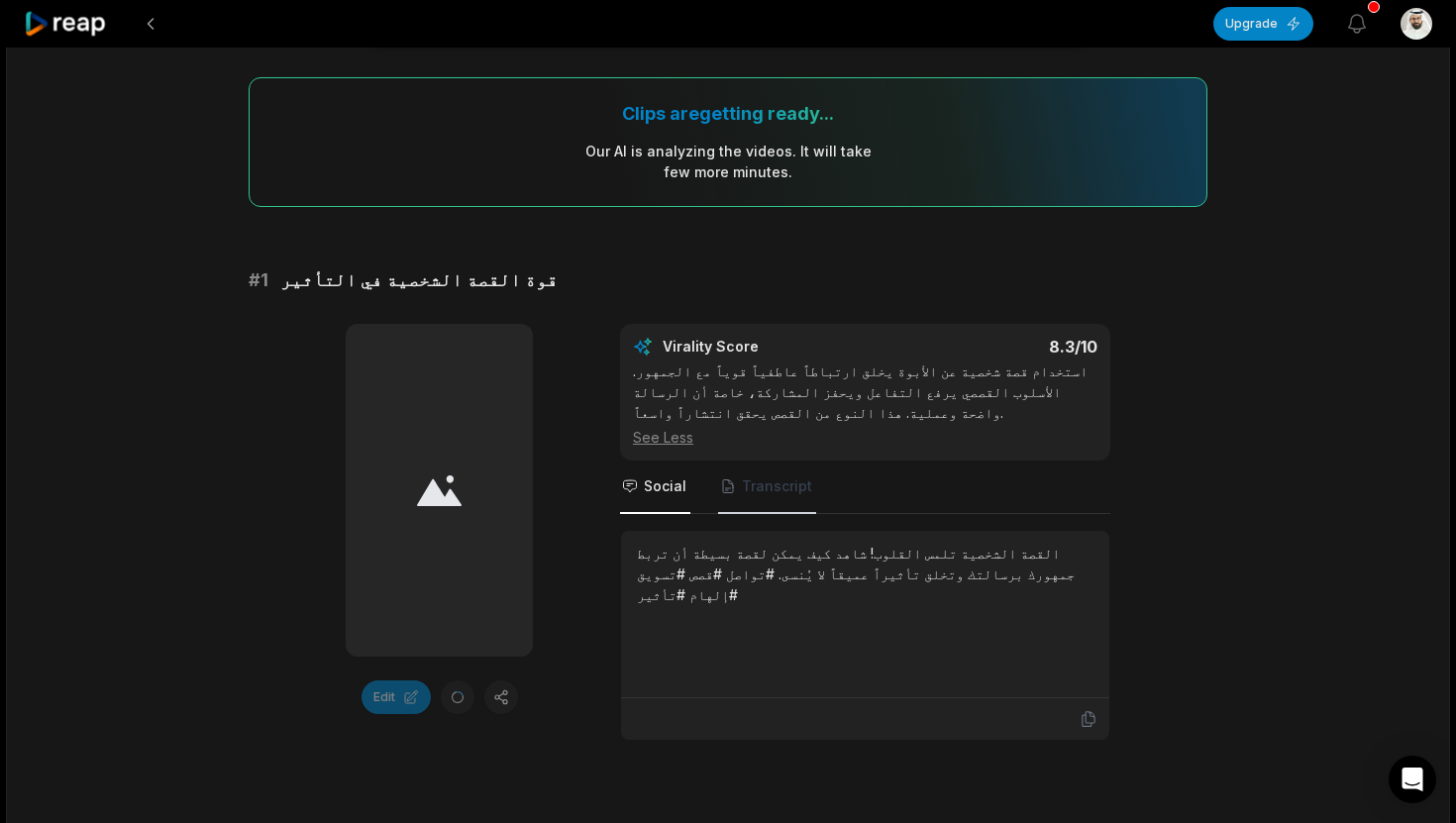 click on "Transcript" at bounding box center [777, 486] 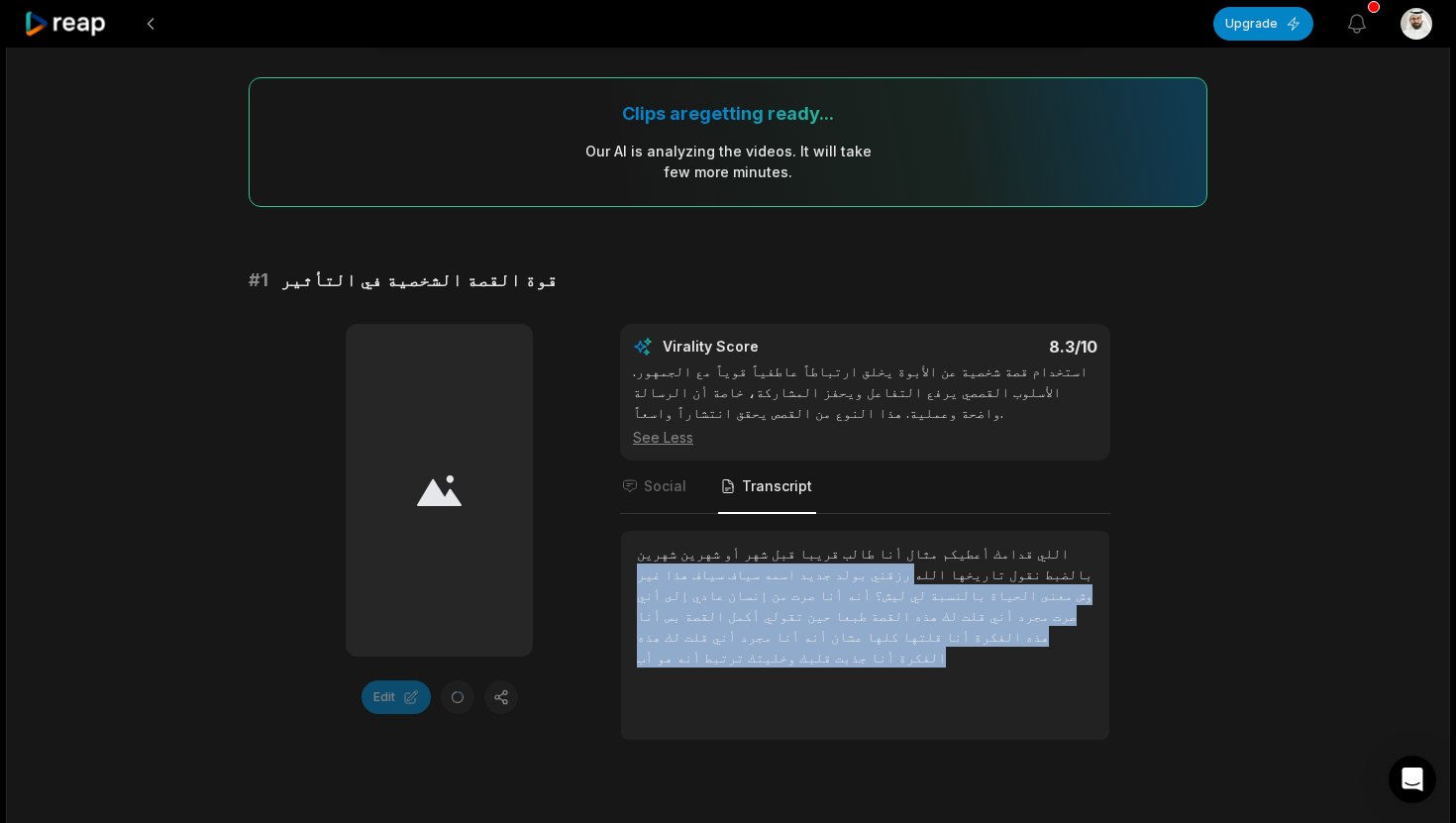drag, startPoint x: 1081, startPoint y: 548, endPoint x: 712, endPoint y: 658, distance: 385.04675 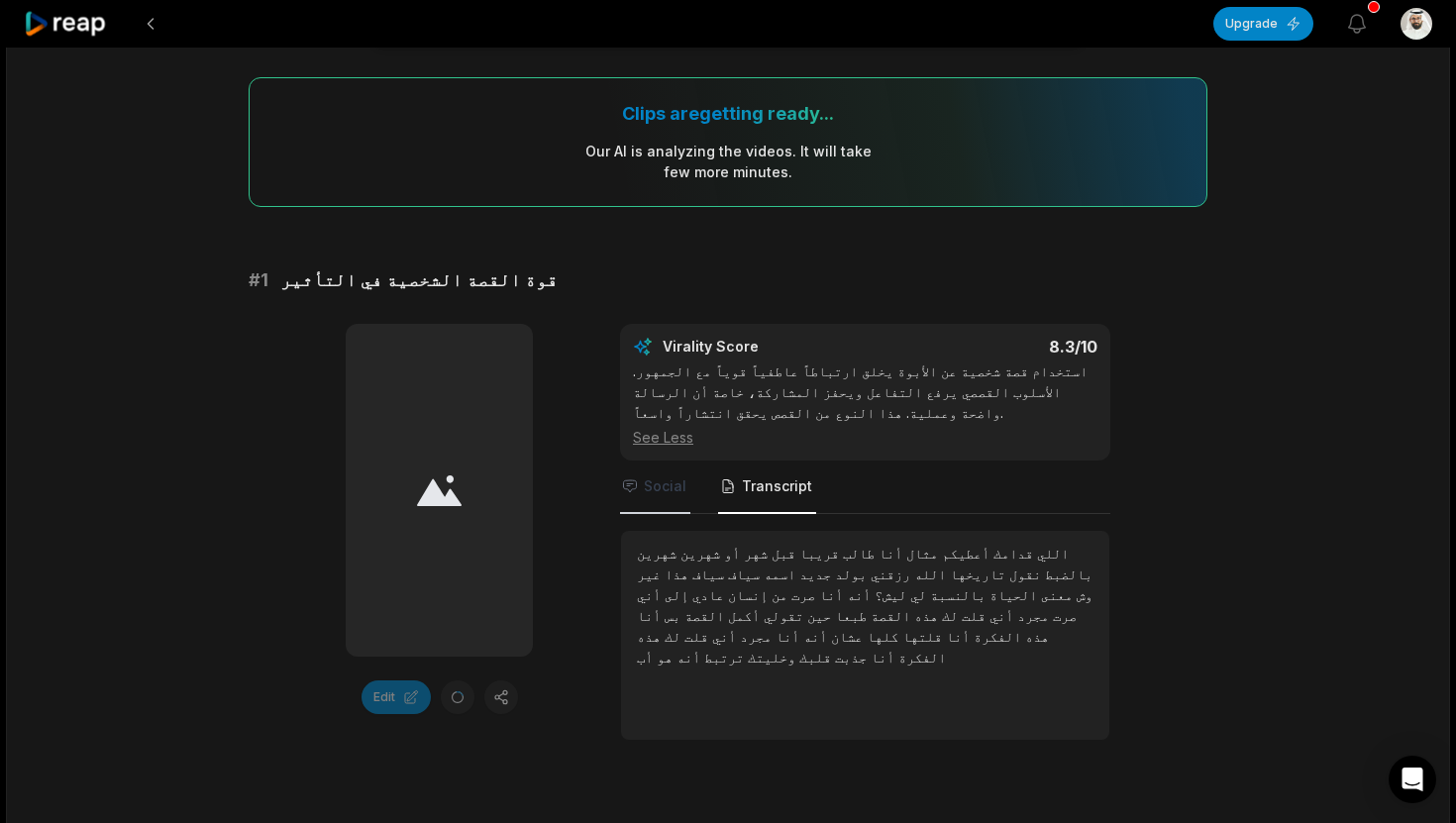 click on "Social" at bounding box center [665, 486] 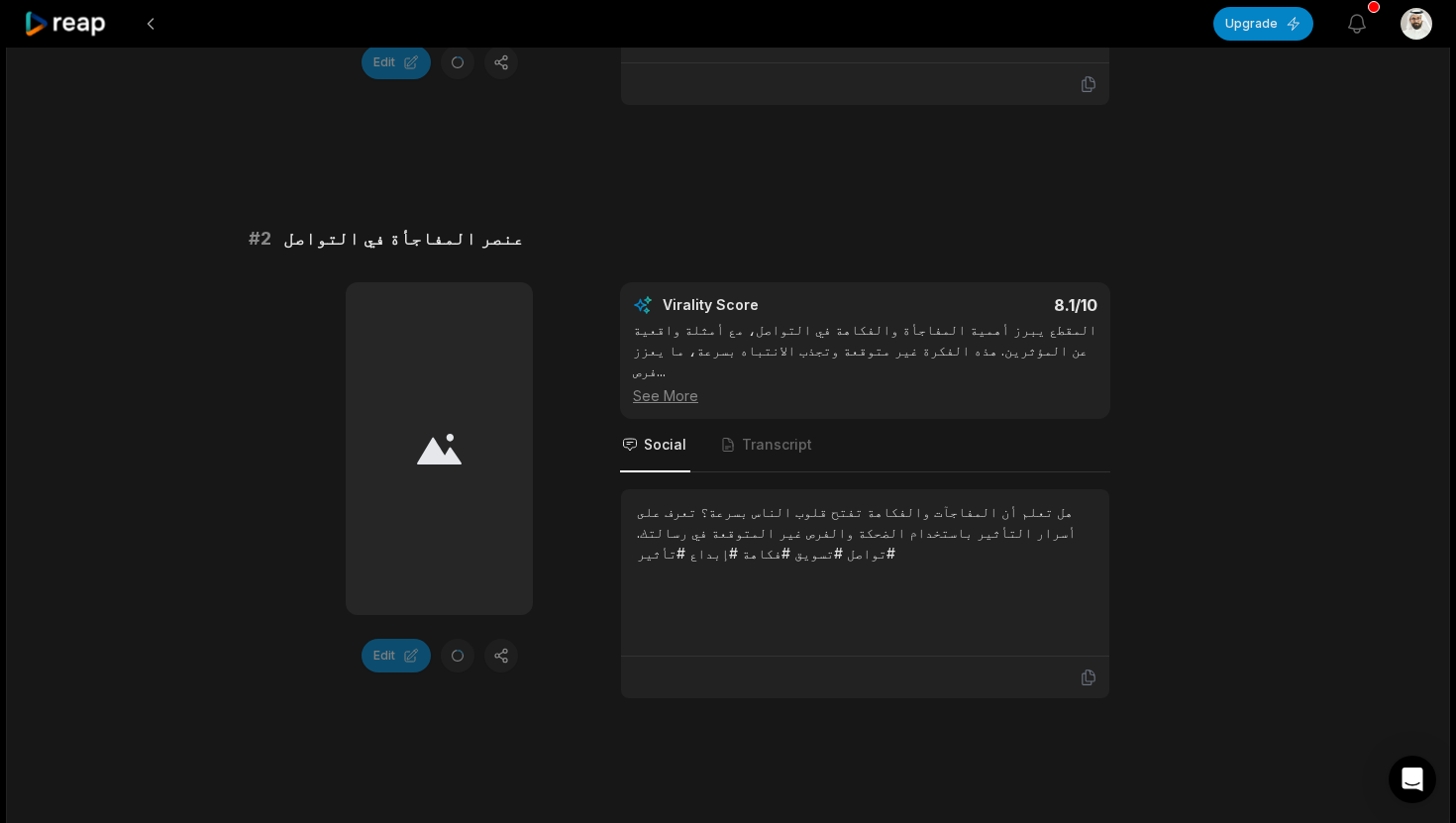 scroll, scrollTop: 778, scrollLeft: 0, axis: vertical 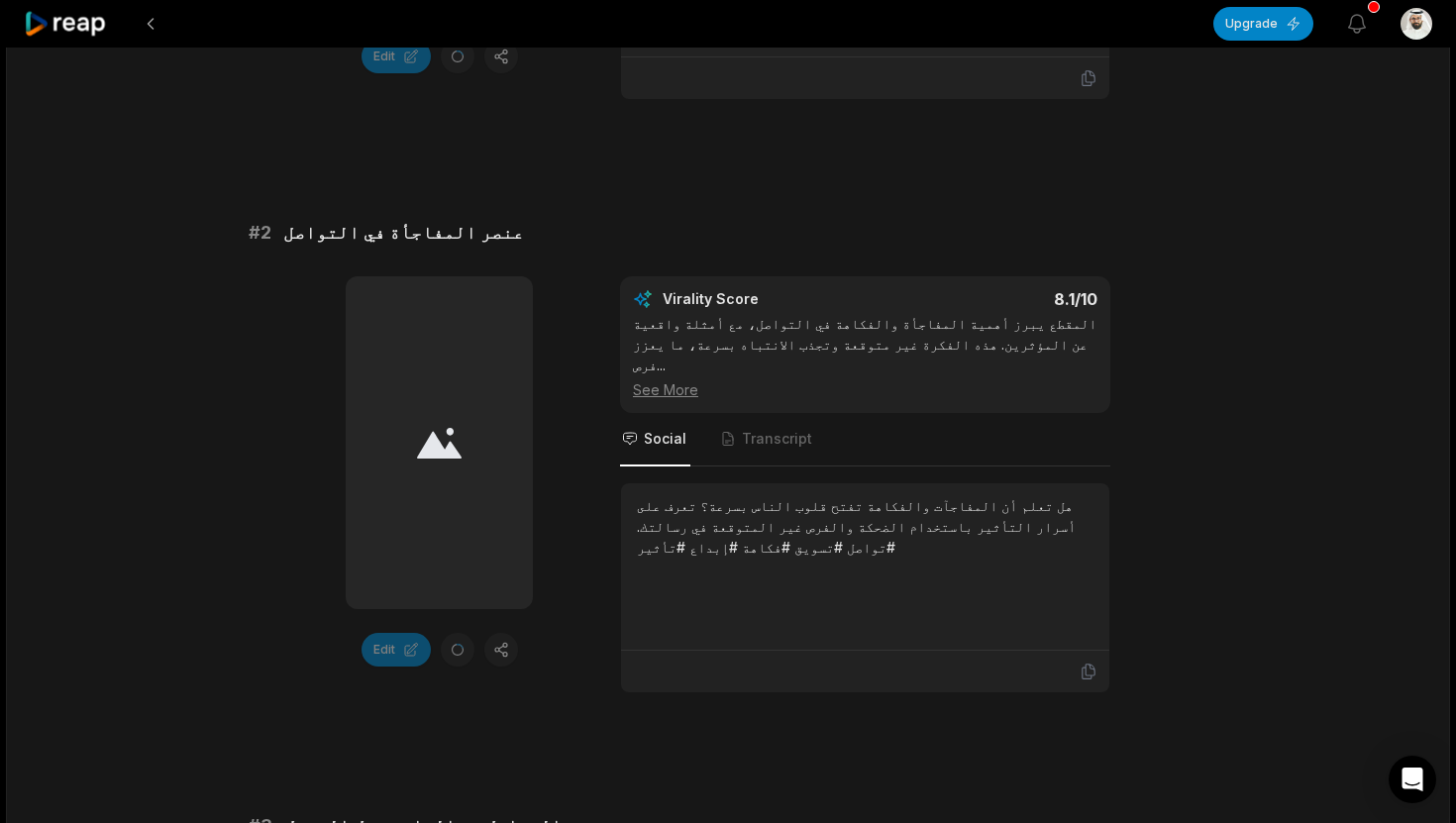 click on "See More" at bounding box center [865, 389] 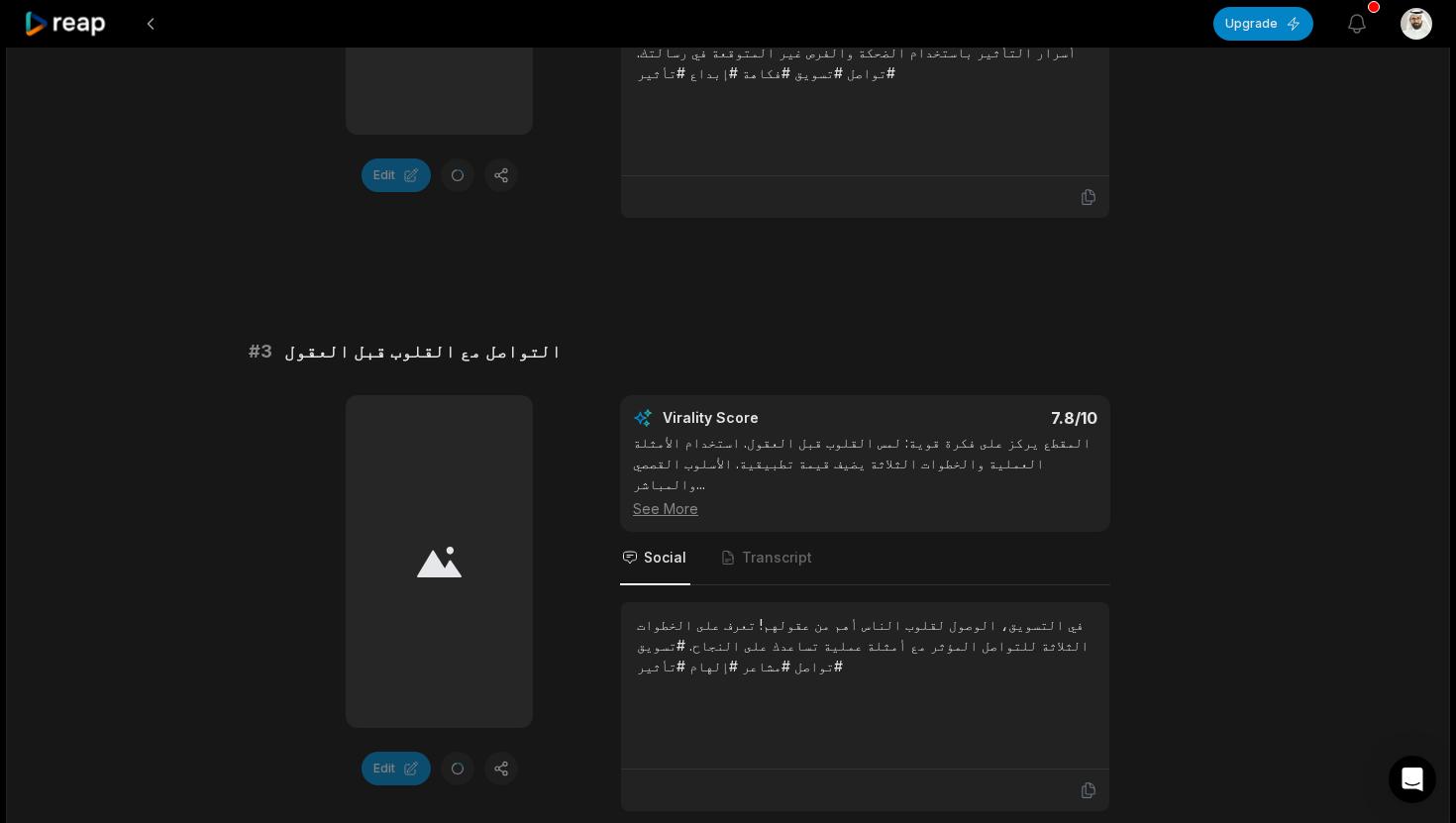 scroll, scrollTop: 1330, scrollLeft: 0, axis: vertical 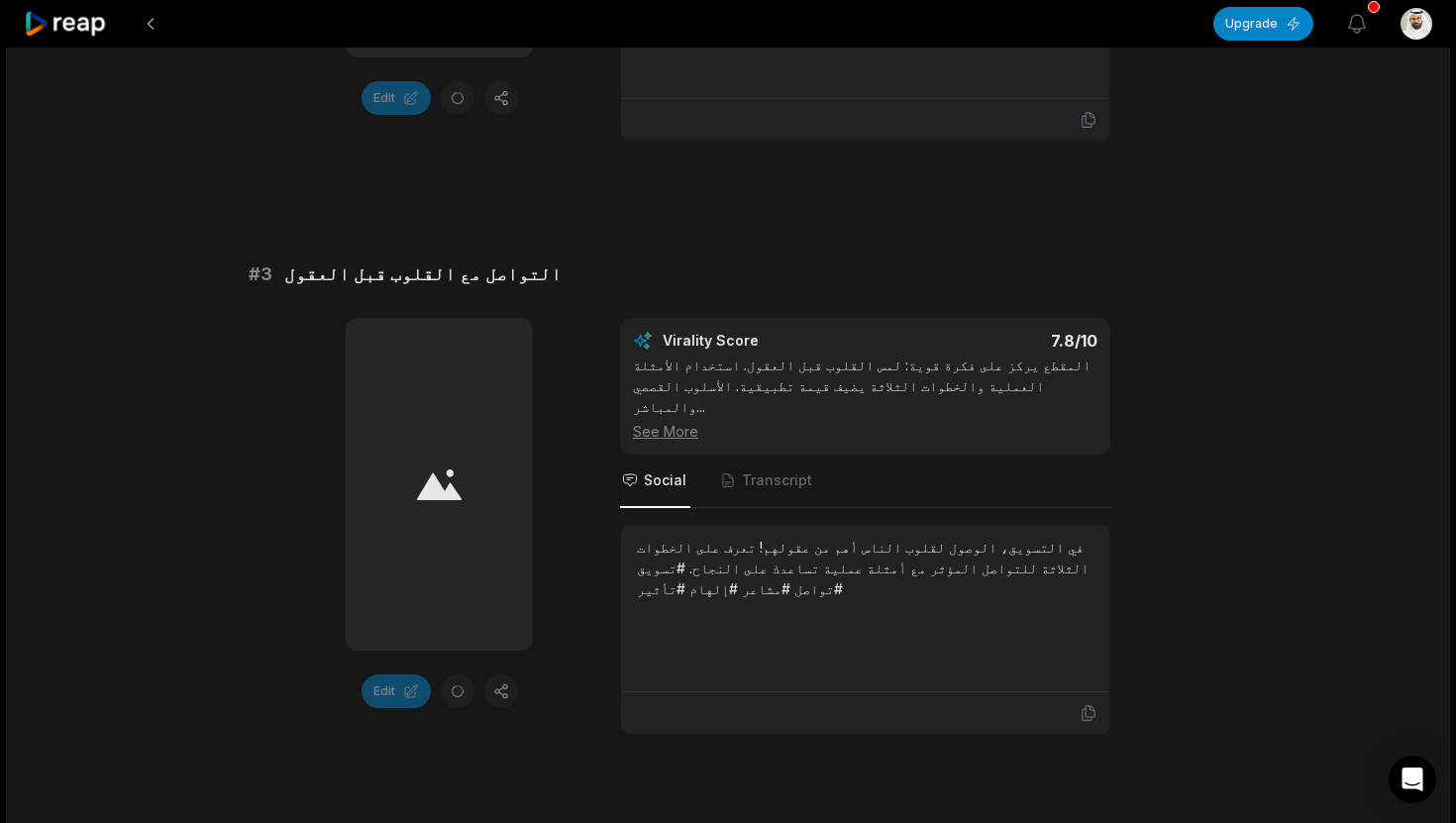 click on "See More" at bounding box center [865, 431] 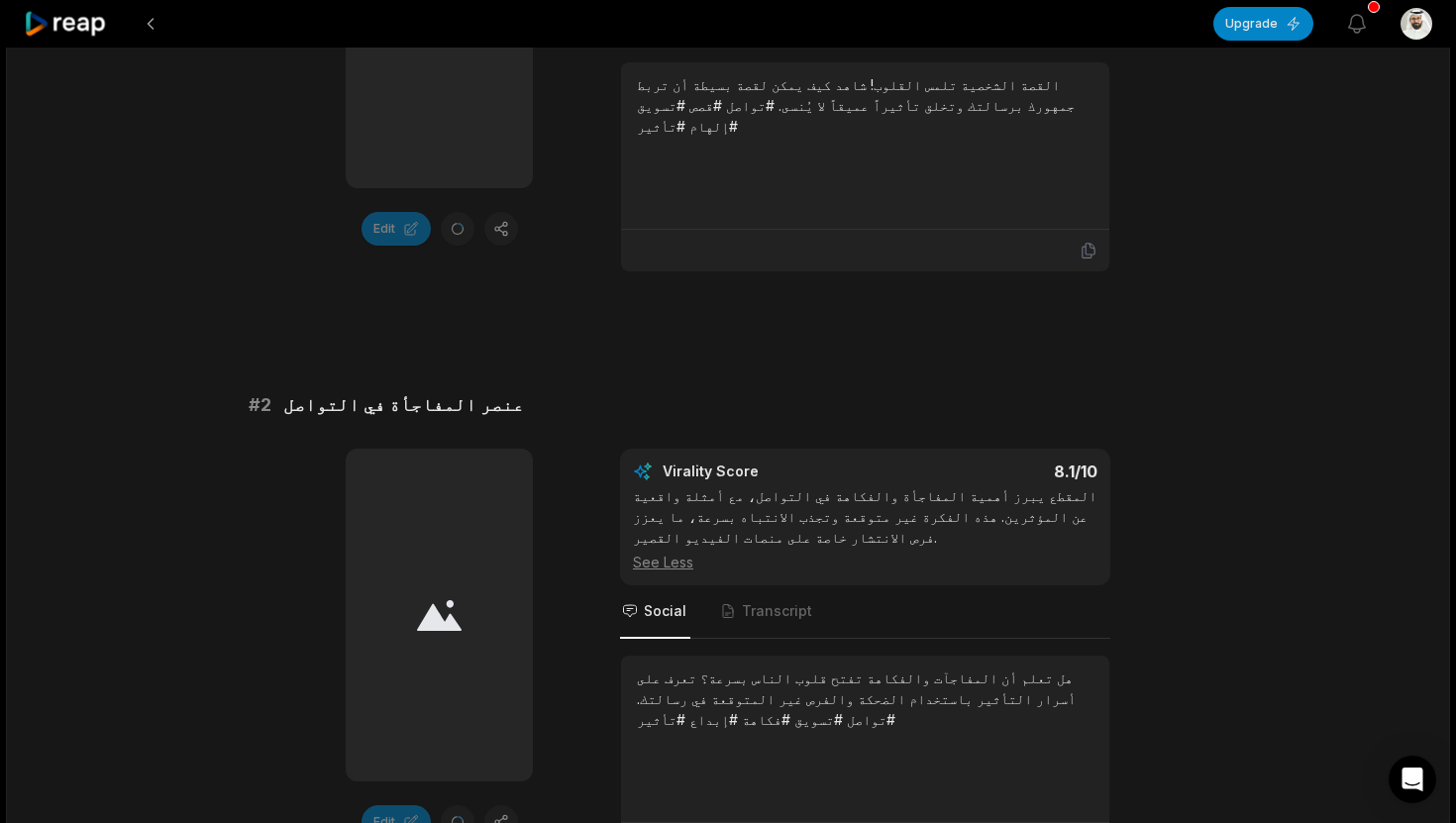 scroll, scrollTop: 0, scrollLeft: 0, axis: both 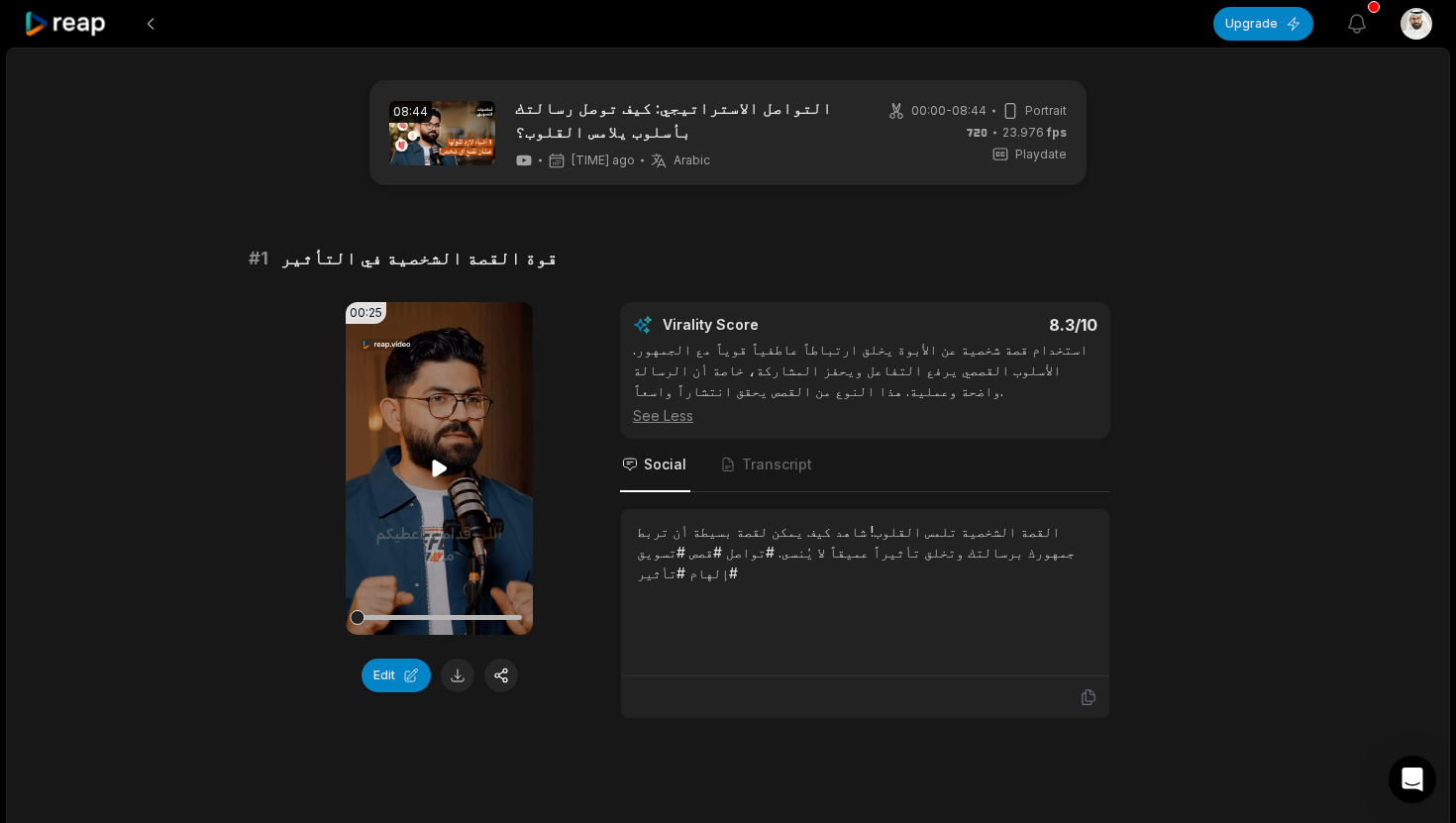 click 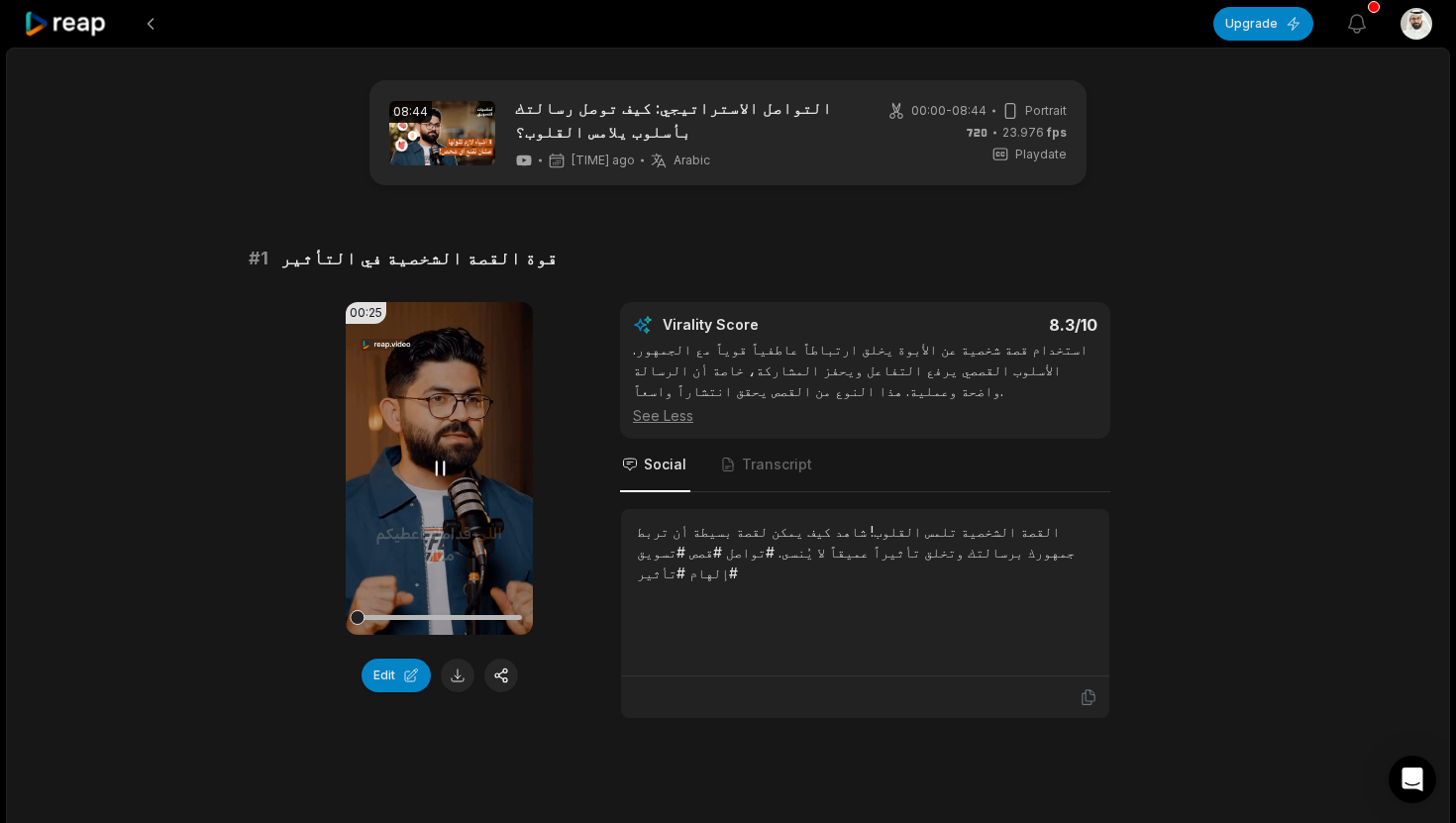 click on "Your browser does not support mp4 format." at bounding box center [439, 468] 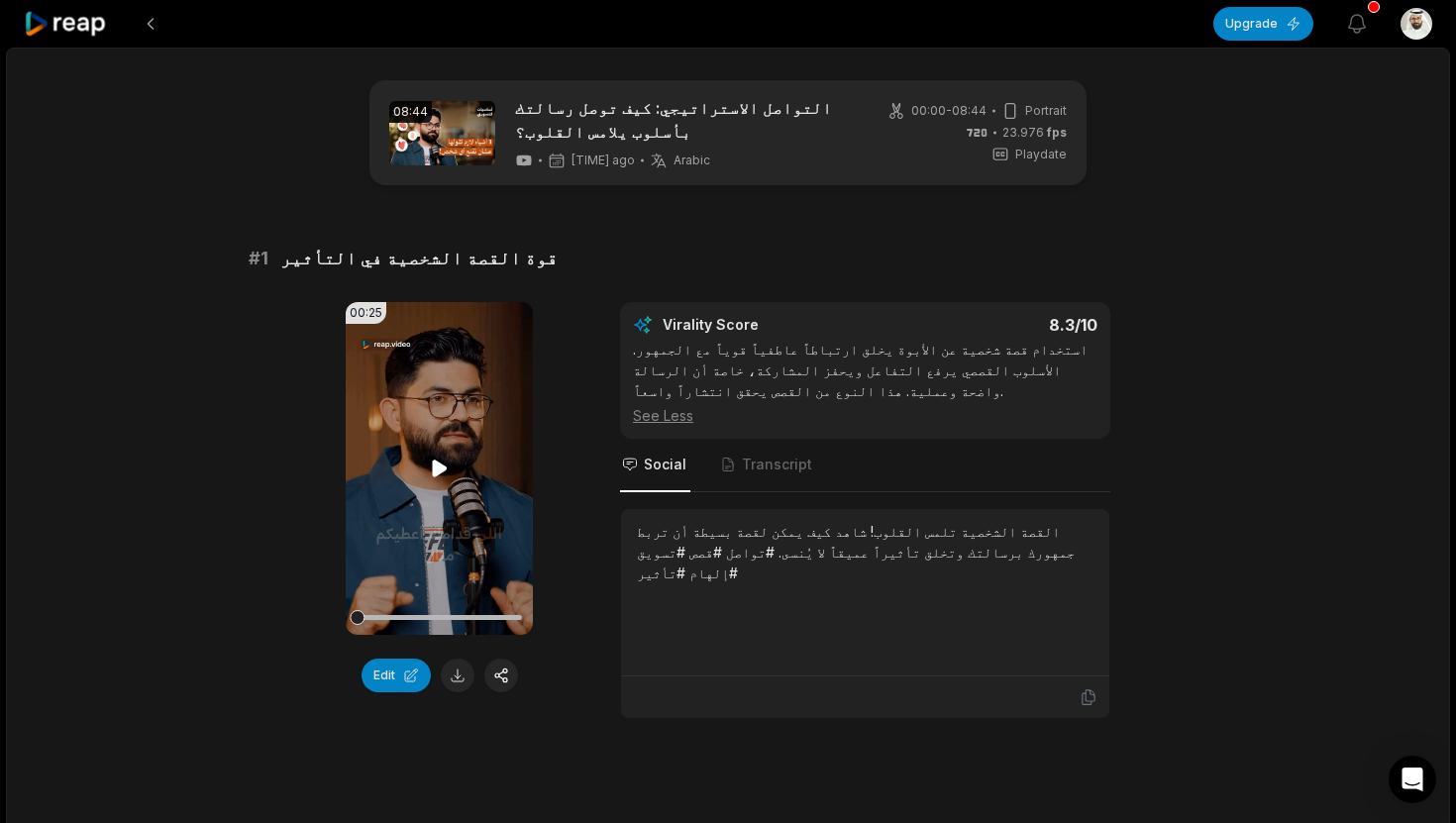 click 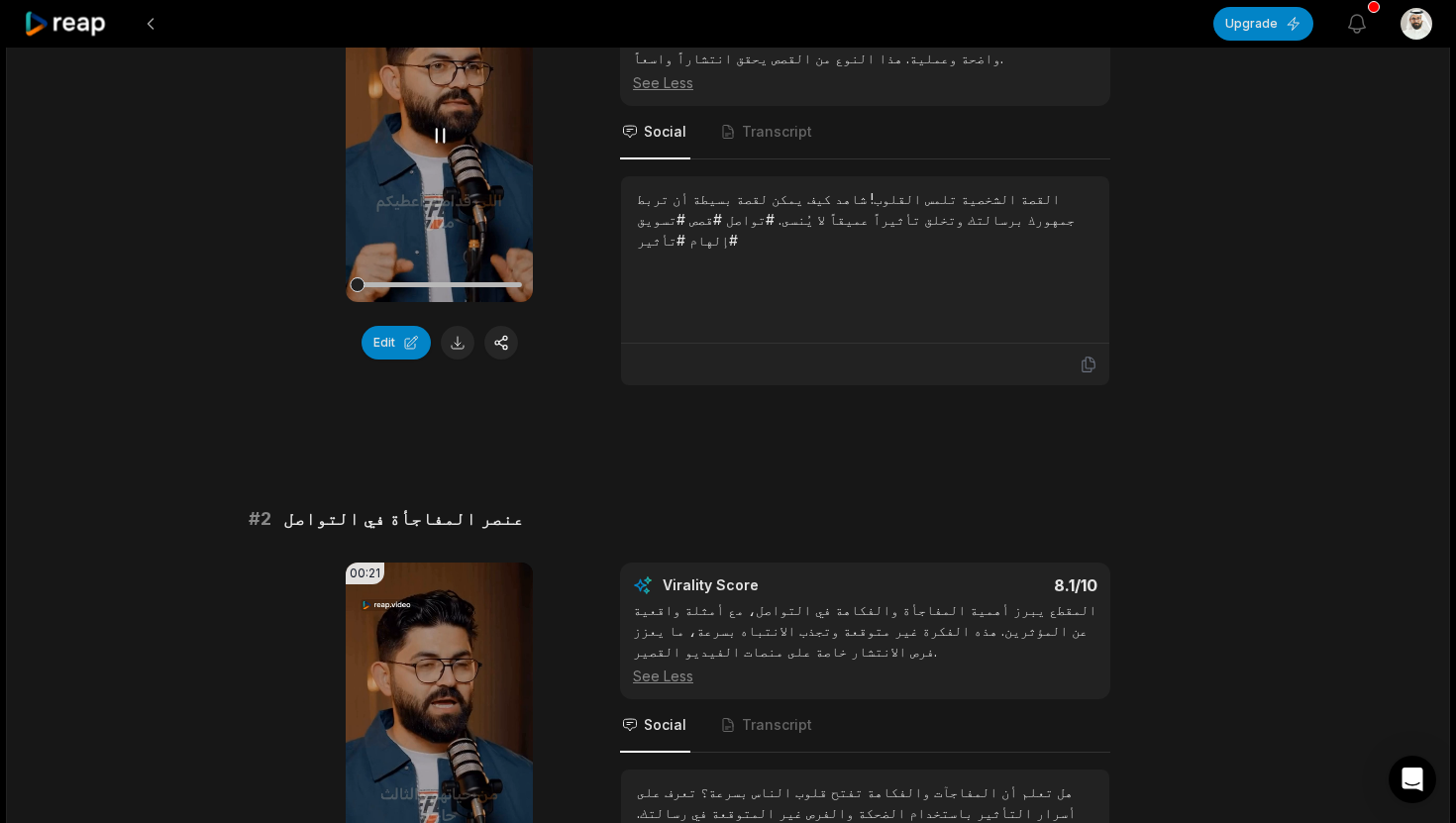 scroll, scrollTop: 490, scrollLeft: 0, axis: vertical 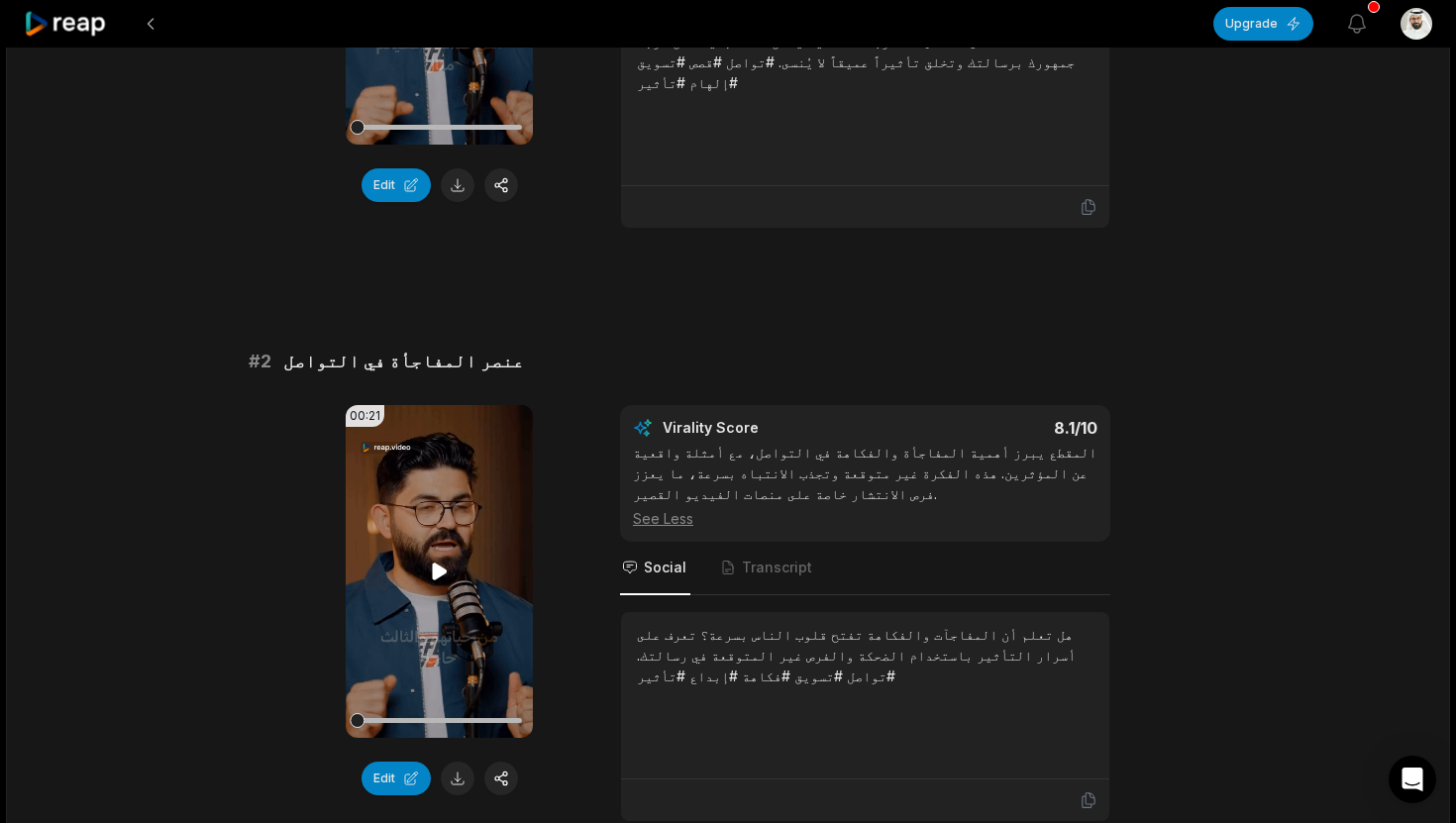 click 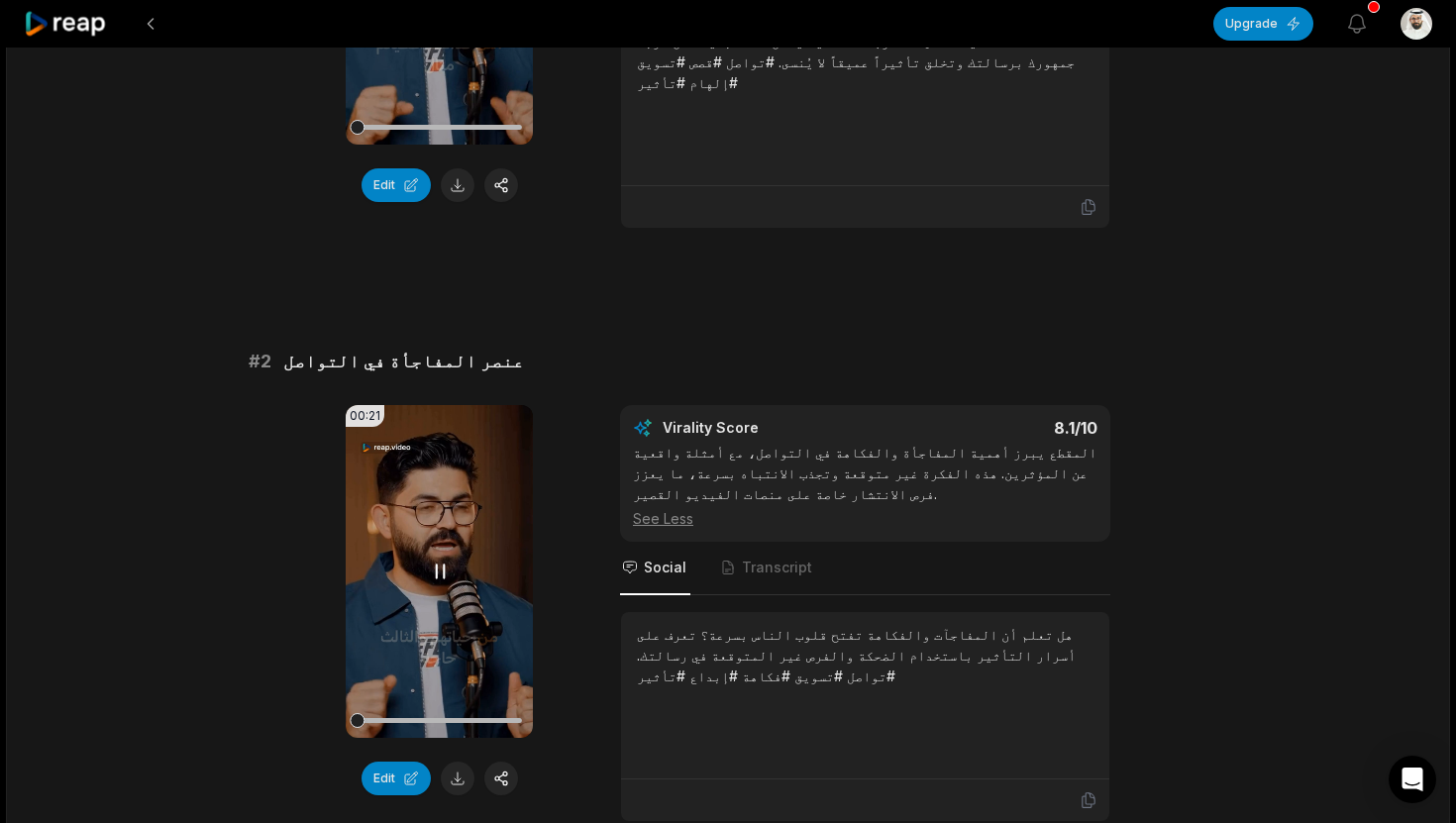 click 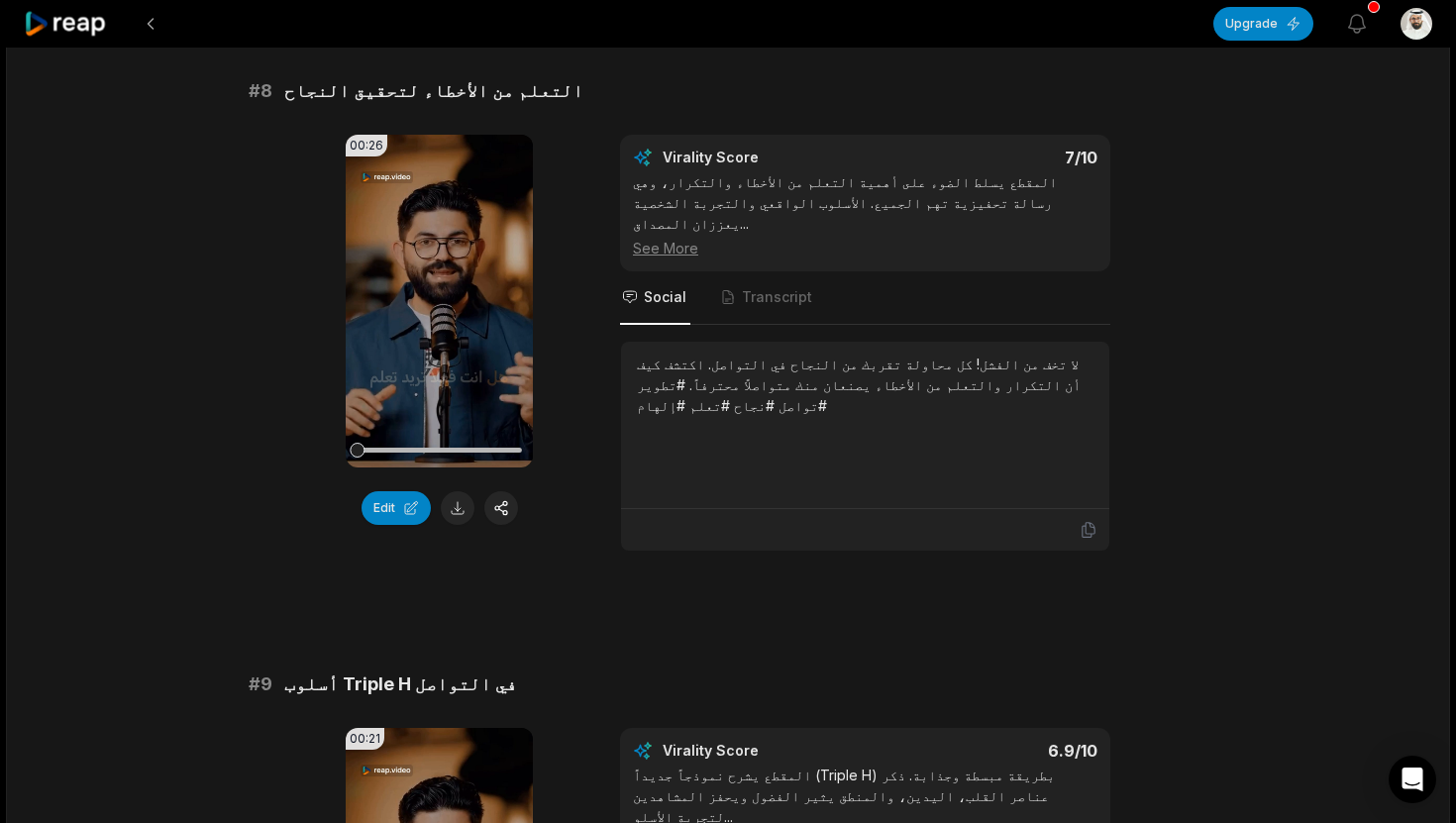 scroll, scrollTop: 5218, scrollLeft: 0, axis: vertical 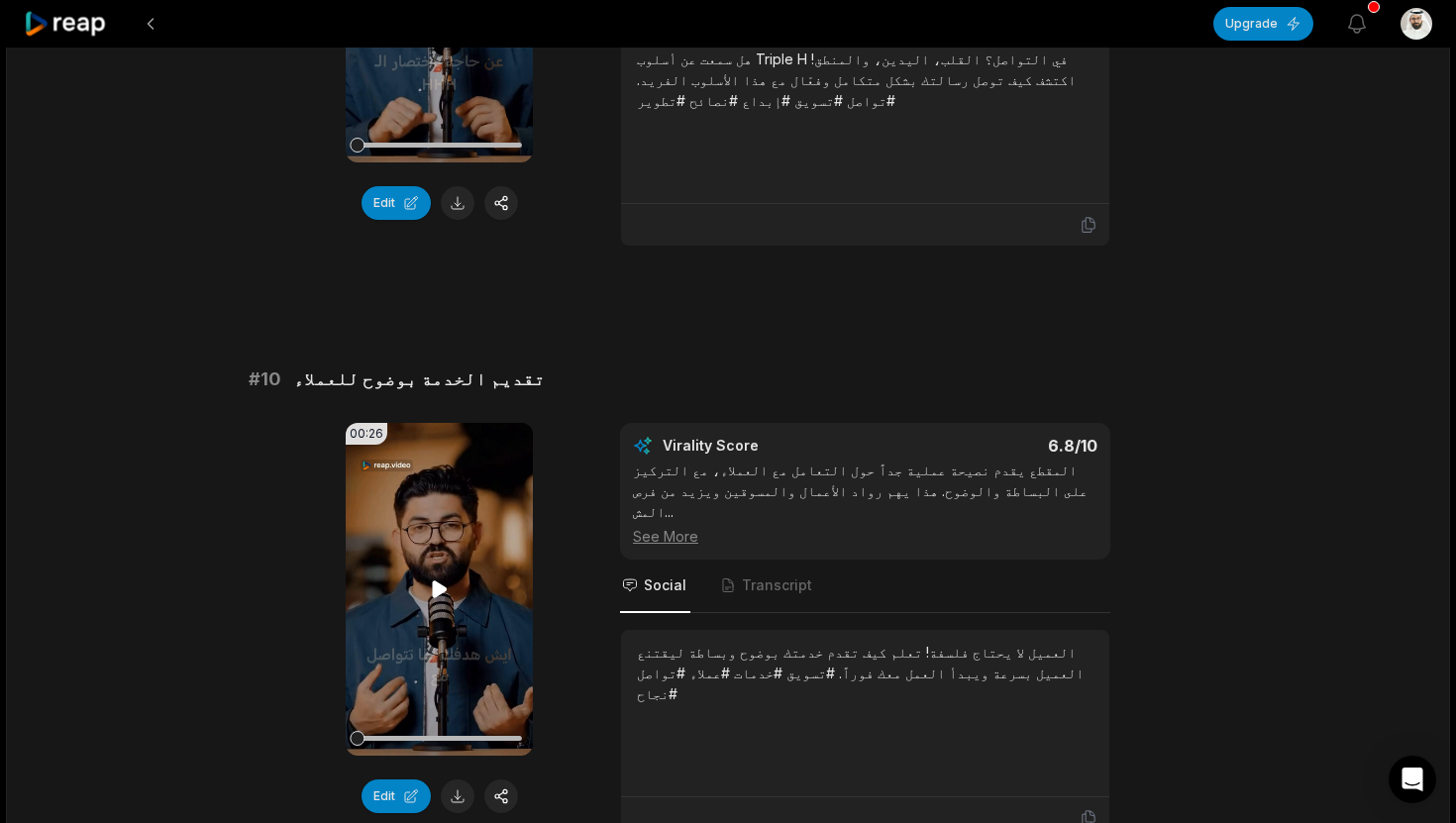 click 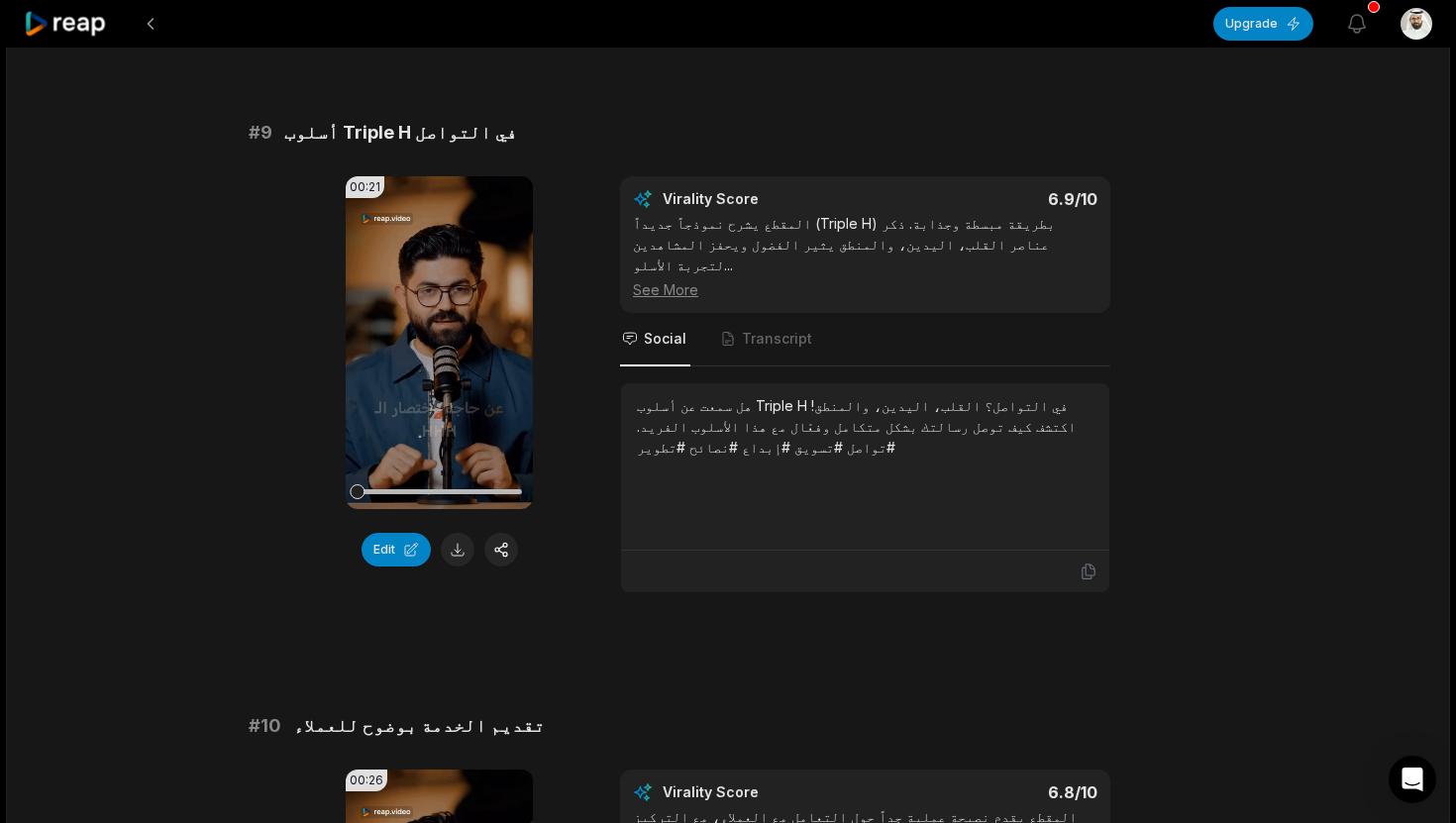 scroll, scrollTop: 4732, scrollLeft: 0, axis: vertical 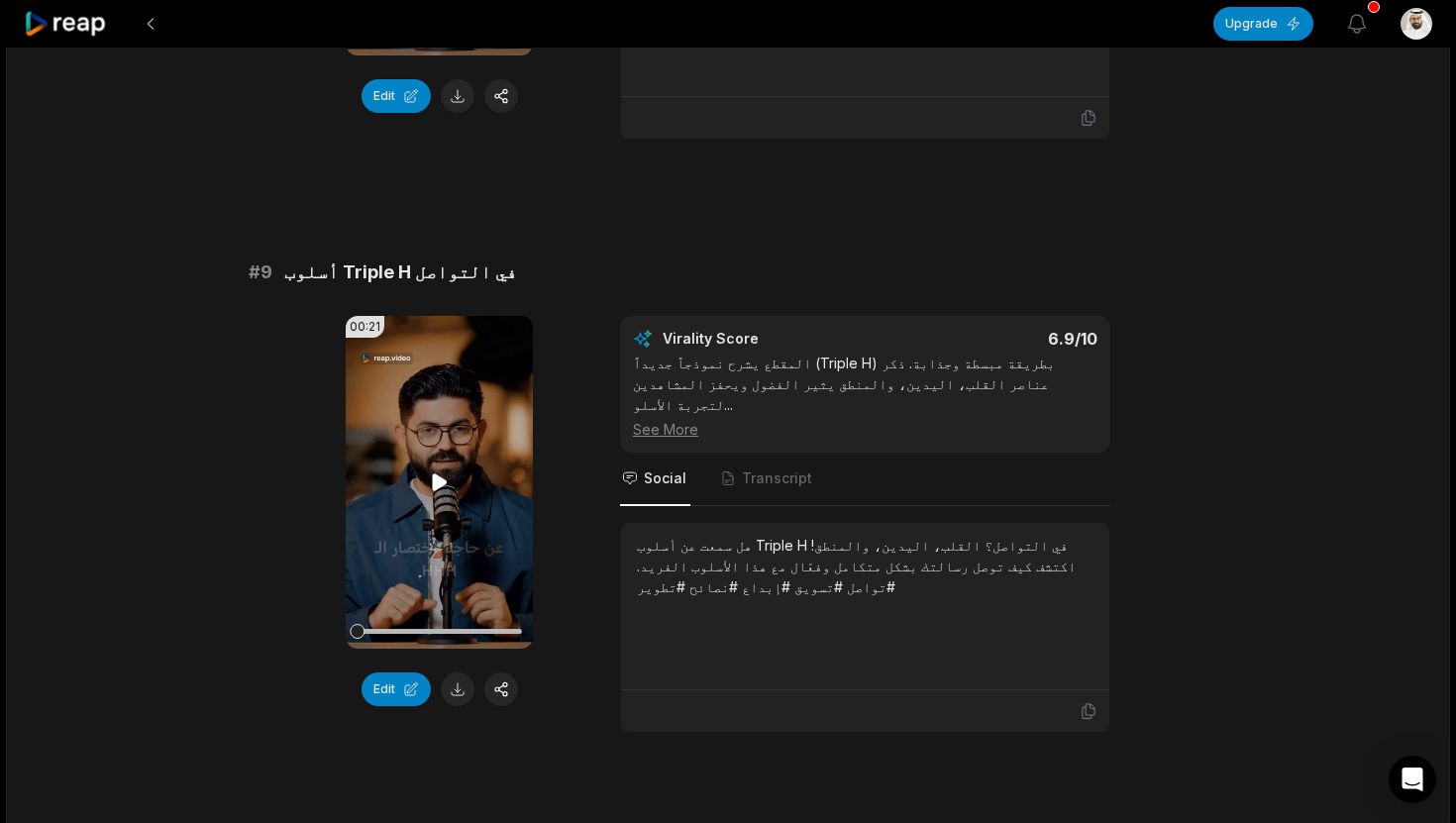 click 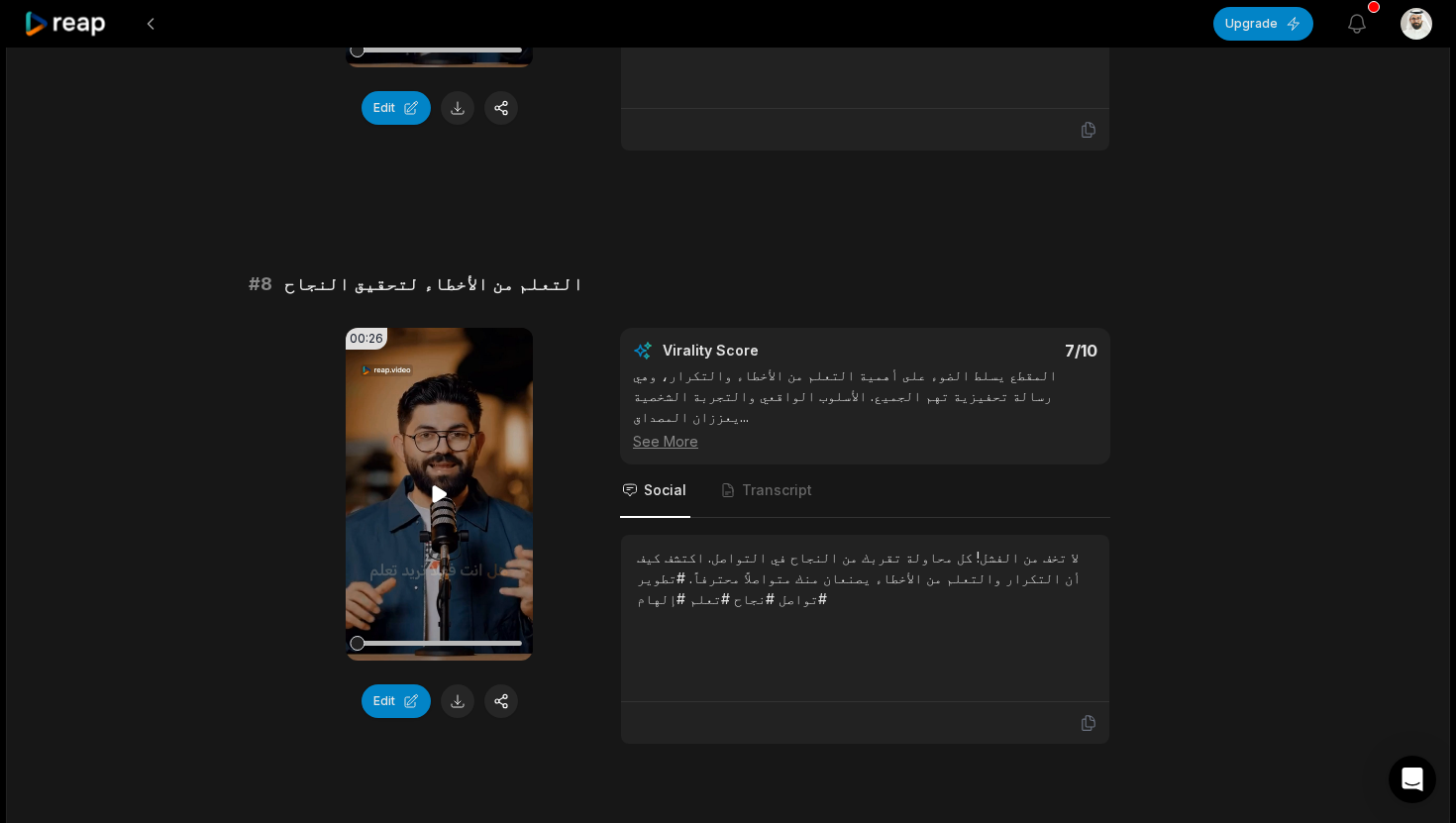 scroll, scrollTop: 4117, scrollLeft: 0, axis: vertical 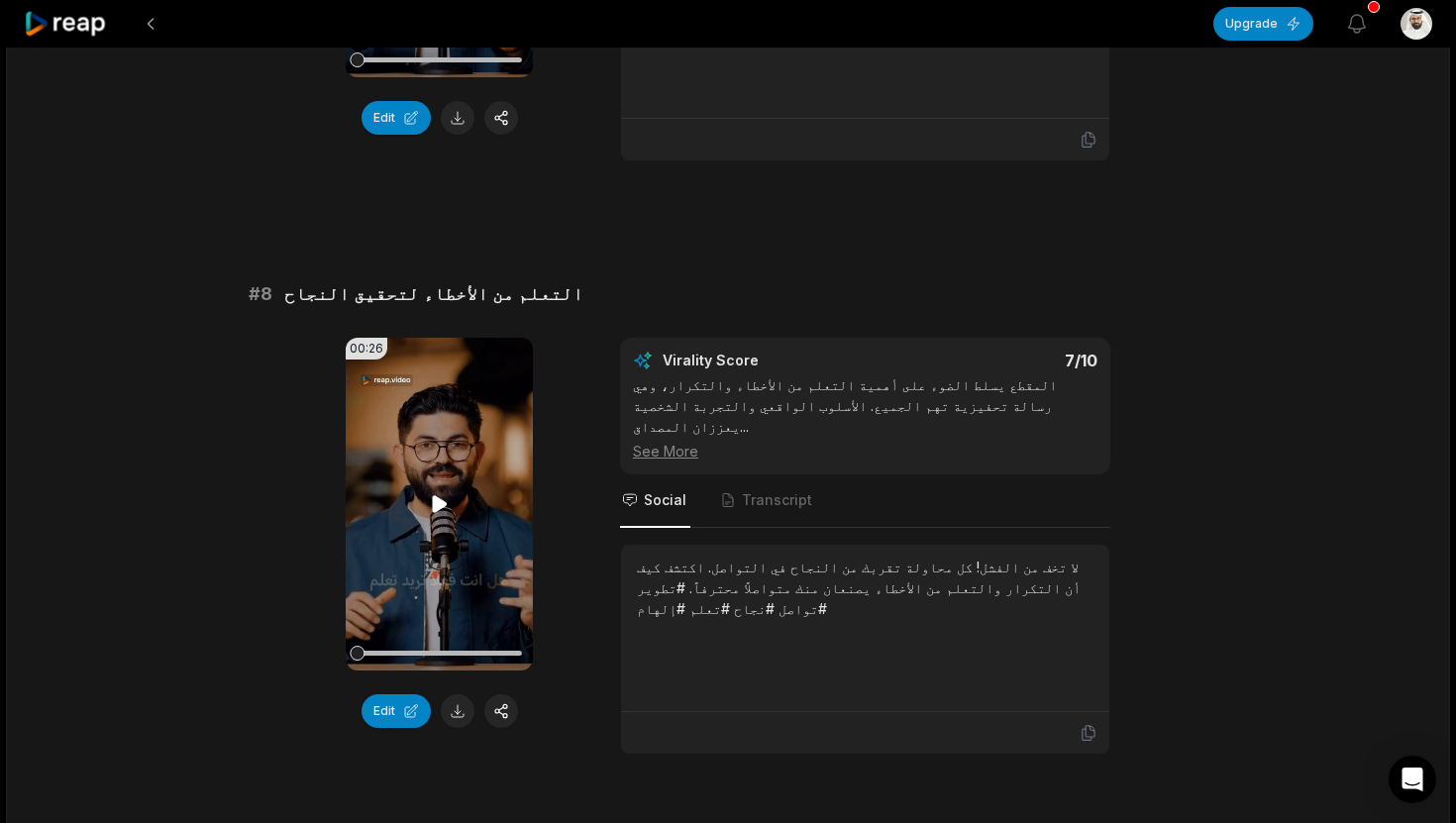 click 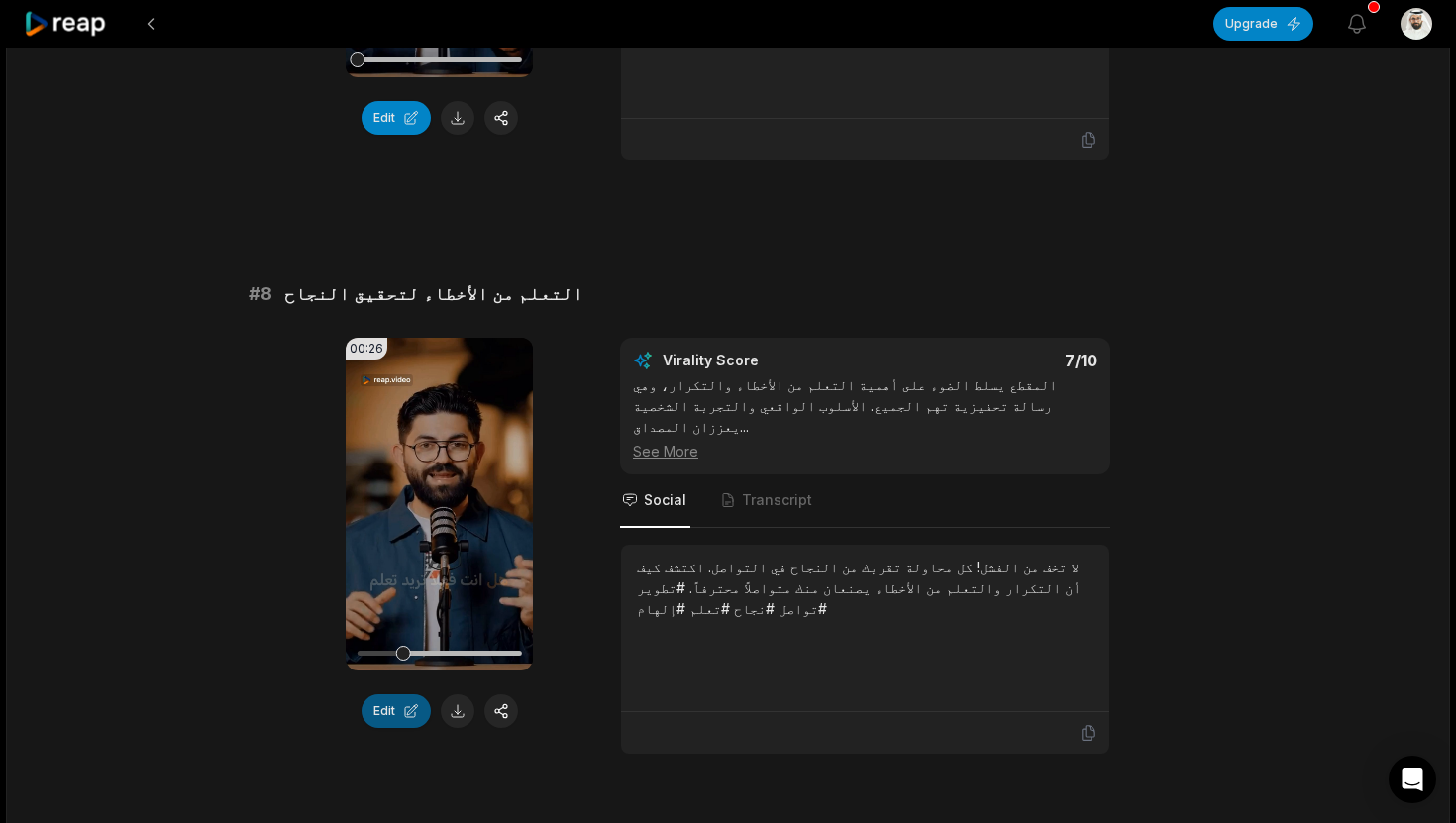 click on "Edit" at bounding box center [396, 711] 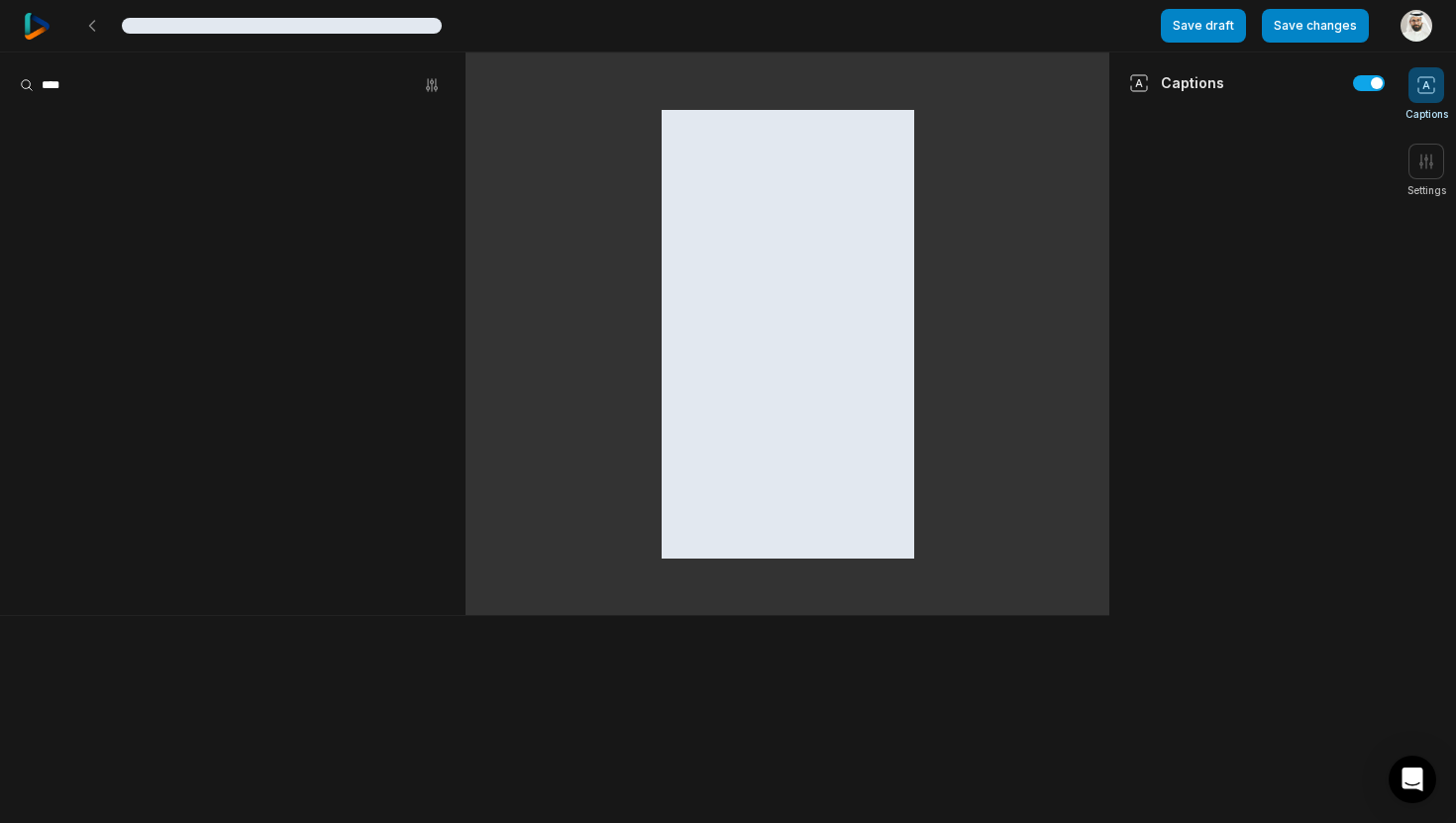 scroll, scrollTop: 0, scrollLeft: 0, axis: both 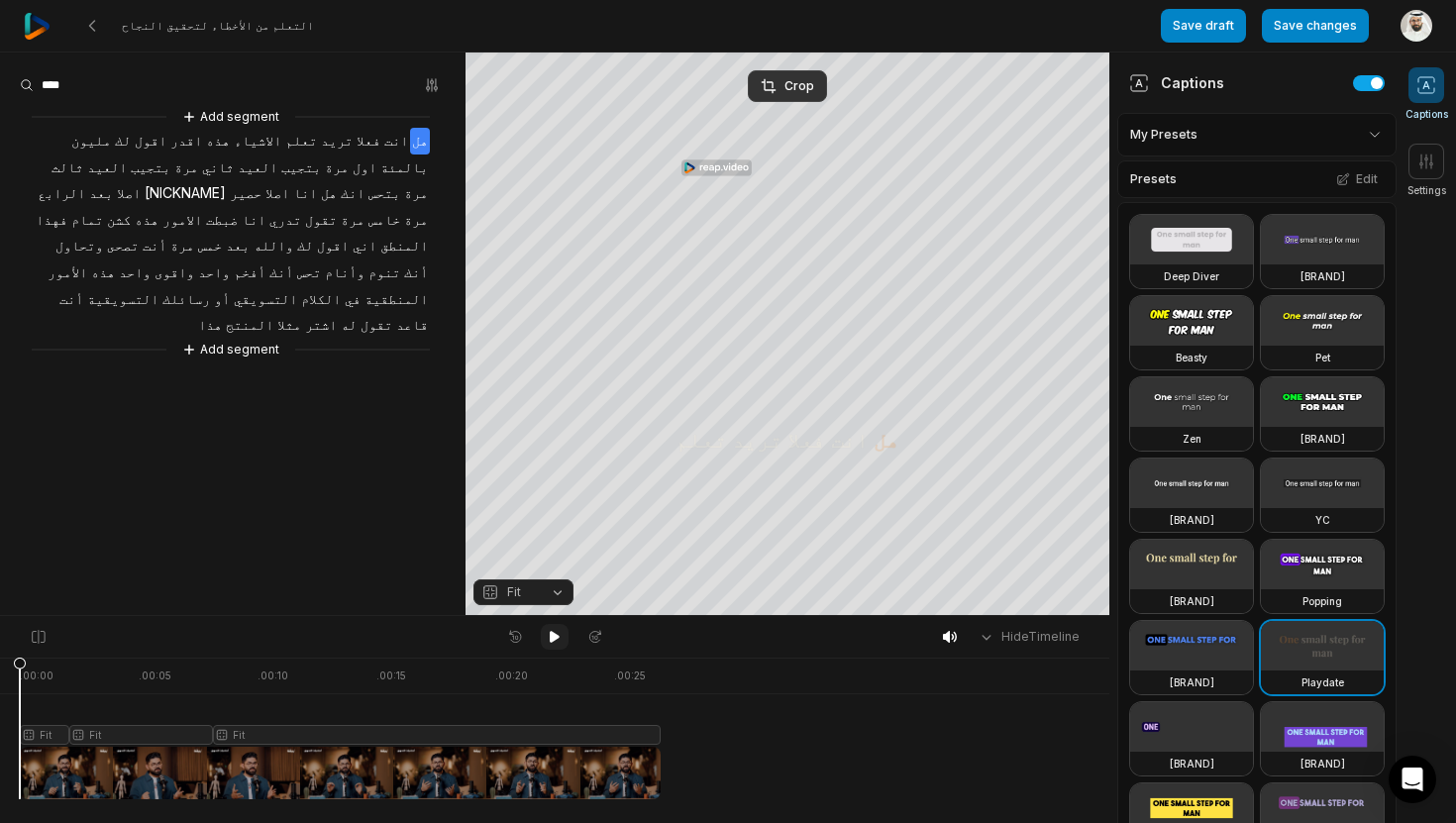 click 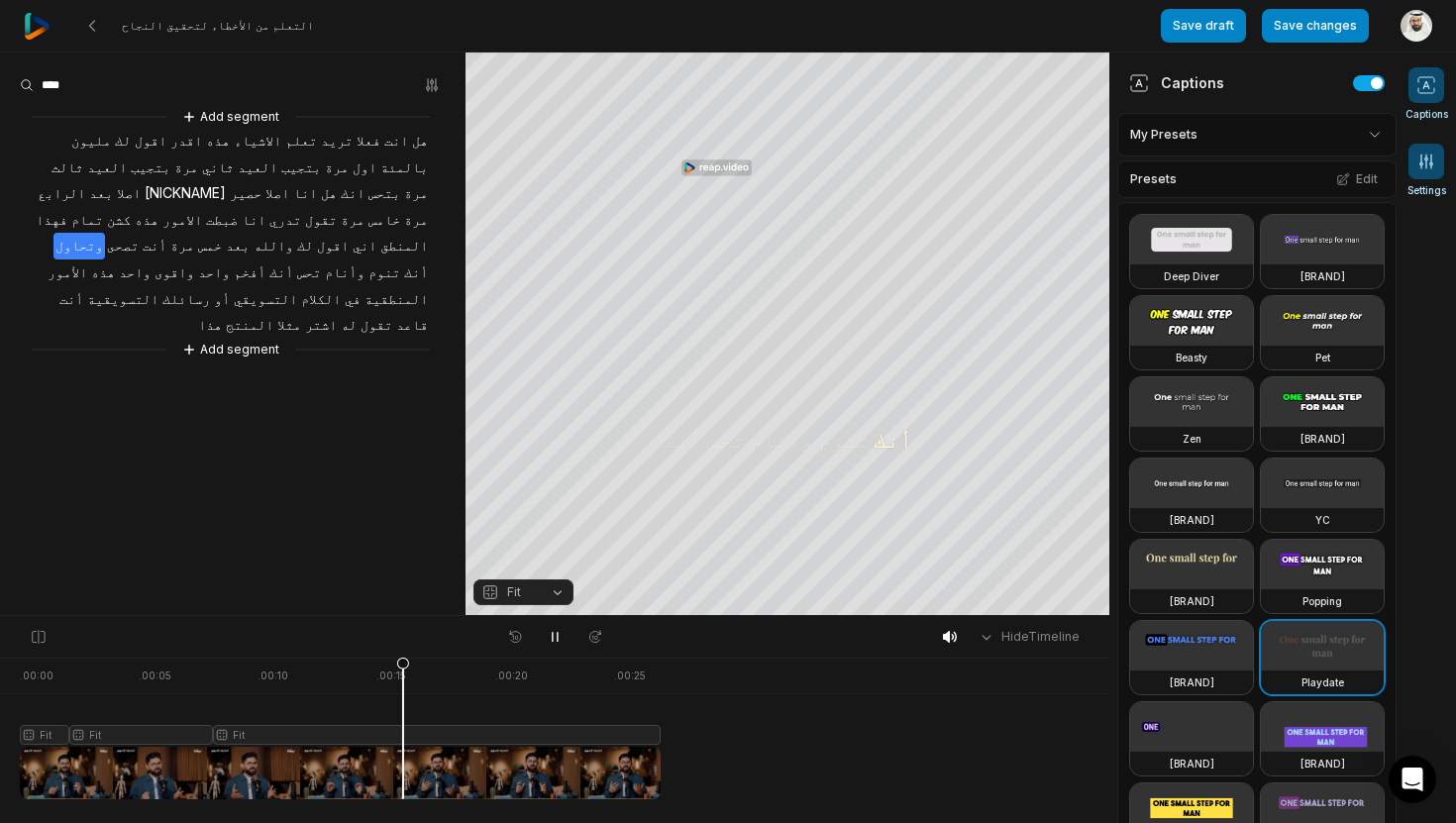 click at bounding box center [1426, 161] 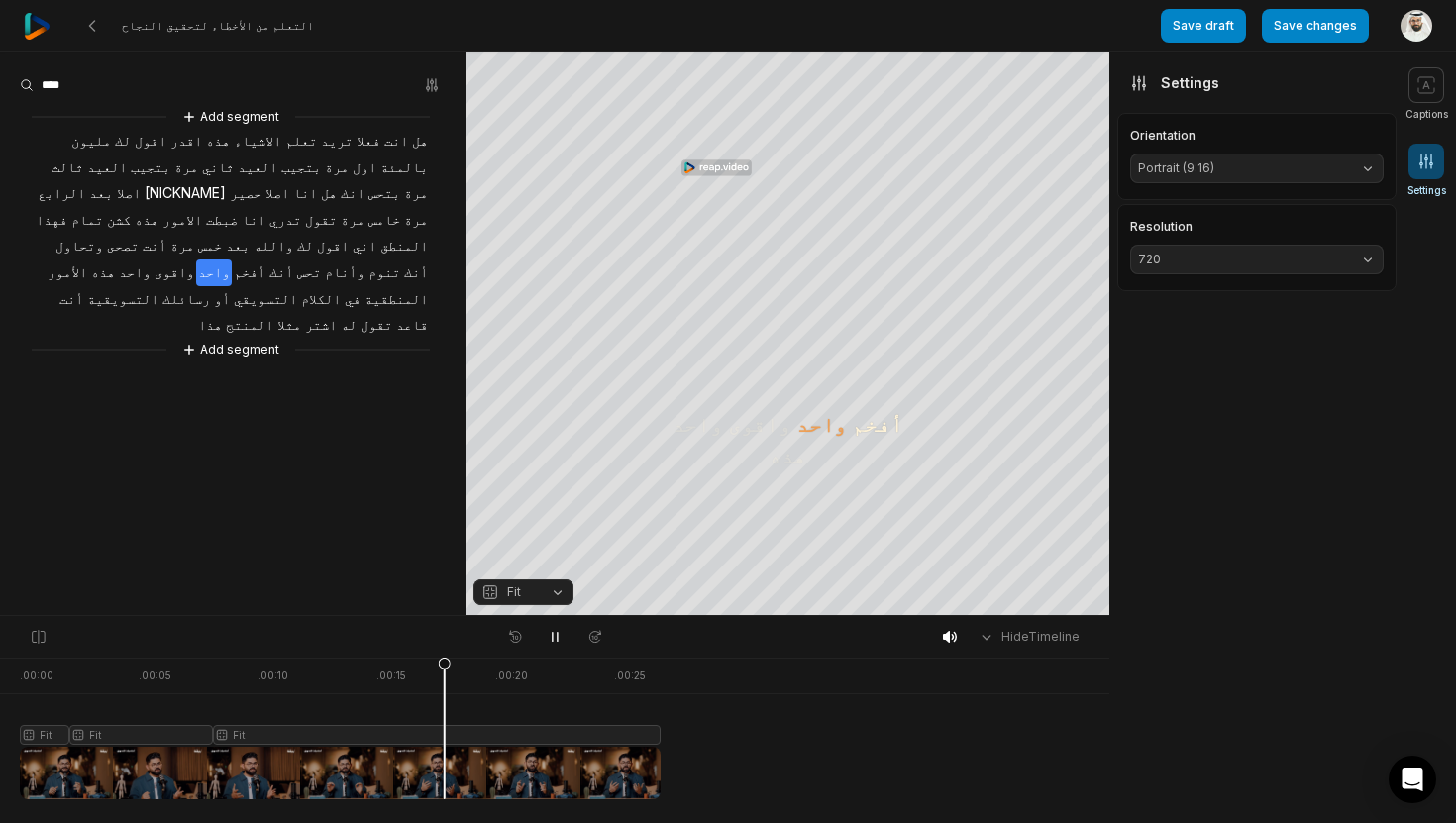 click on "720" at bounding box center (1241, 259) 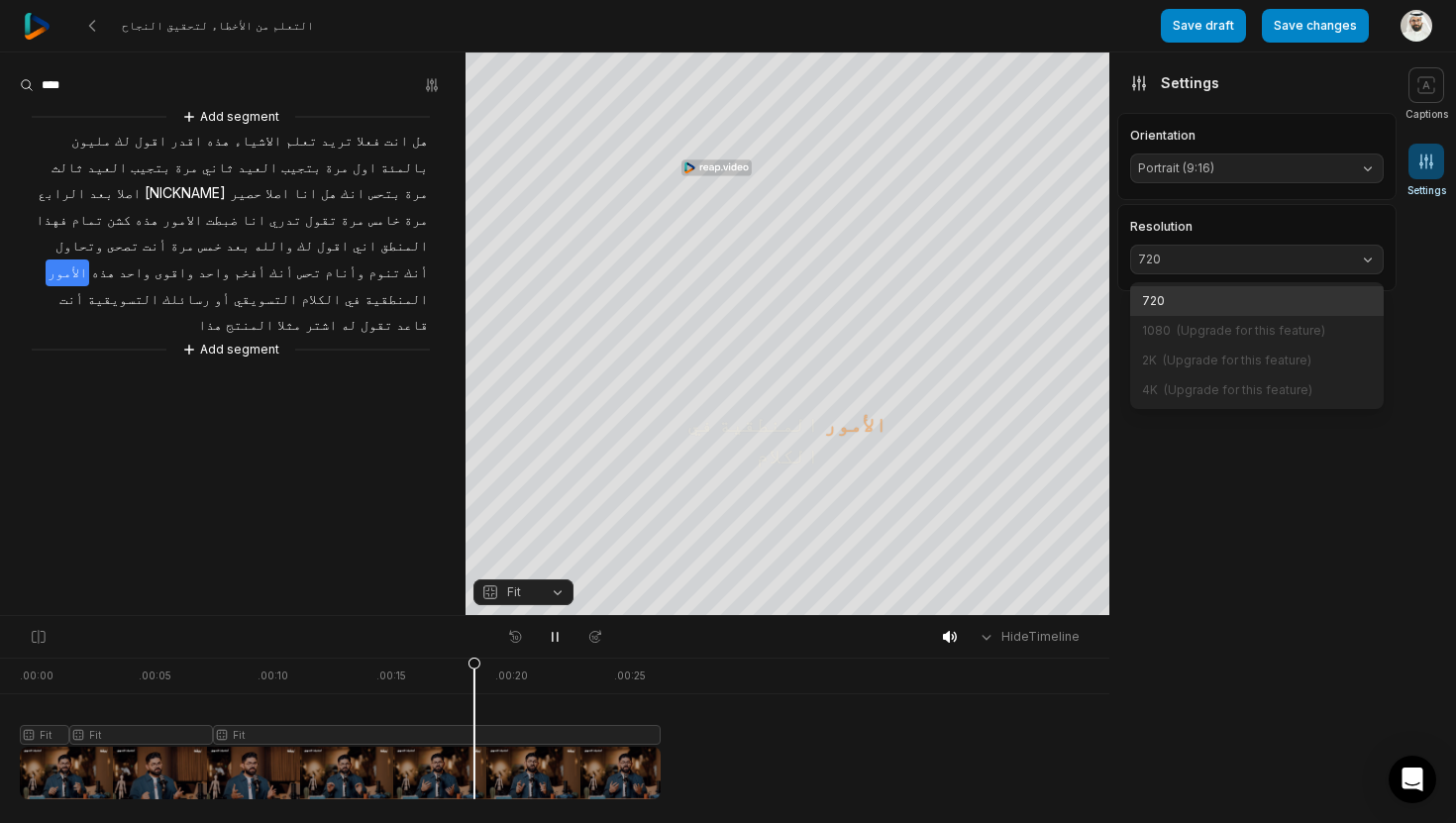 click on "Captions My Presets Presets Edit Deep Diver Popline Beasty Pet Zen Mozi Tech Talk YC Playfair Popping Drive Playdate Galaxy Turban Flipper Spell Youshaei Pod P Noah Phantom Settings Orientation Portrait (9:16) Resolution 720 720    1080    (Upgrade for this feature) 2K    (Upgrade for this feature) 4K    (Upgrade for this feature)" at bounding box center (1253, 438) 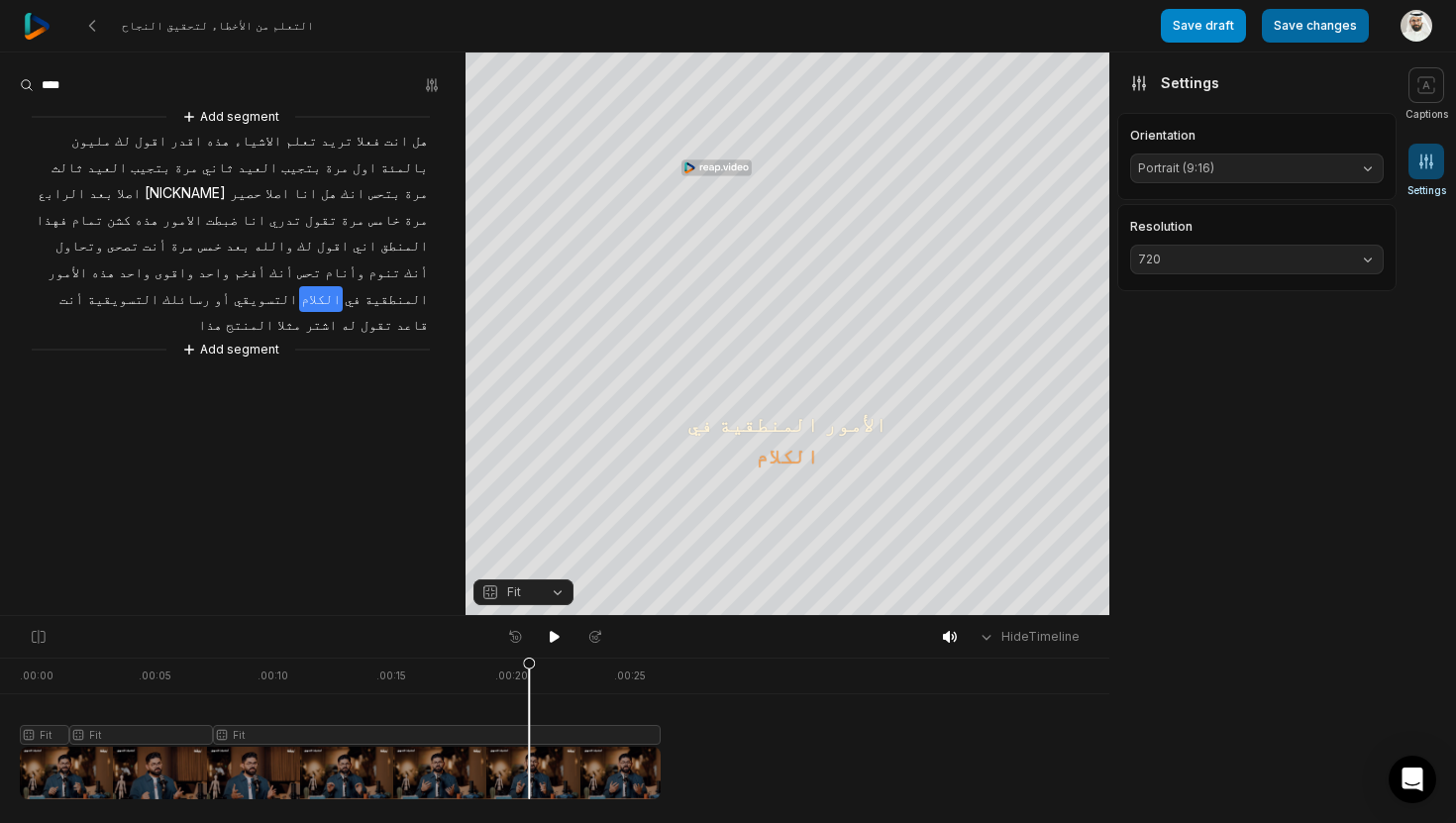 click on "Save changes" at bounding box center (1315, 26) 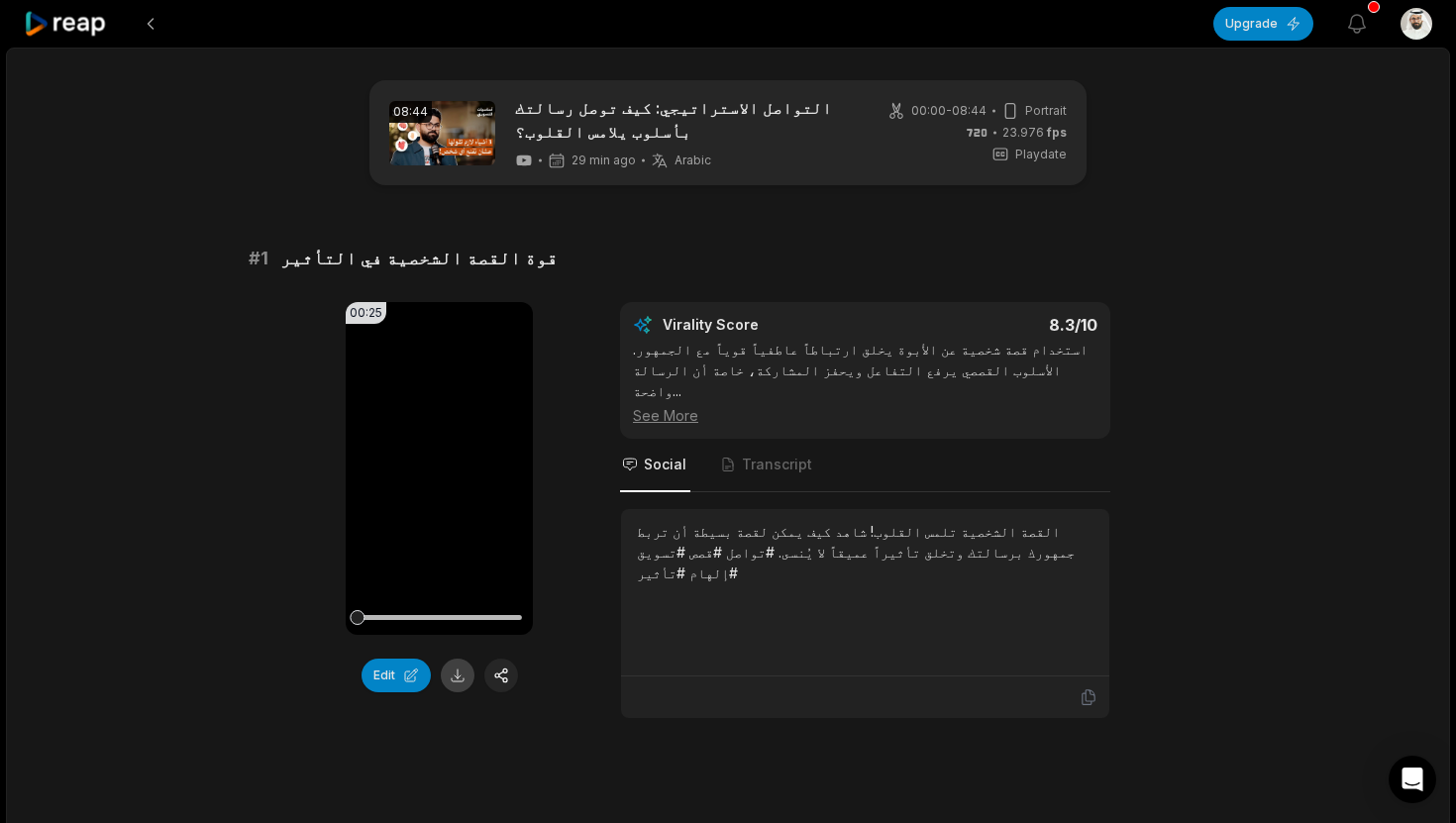 click at bounding box center [458, 675] 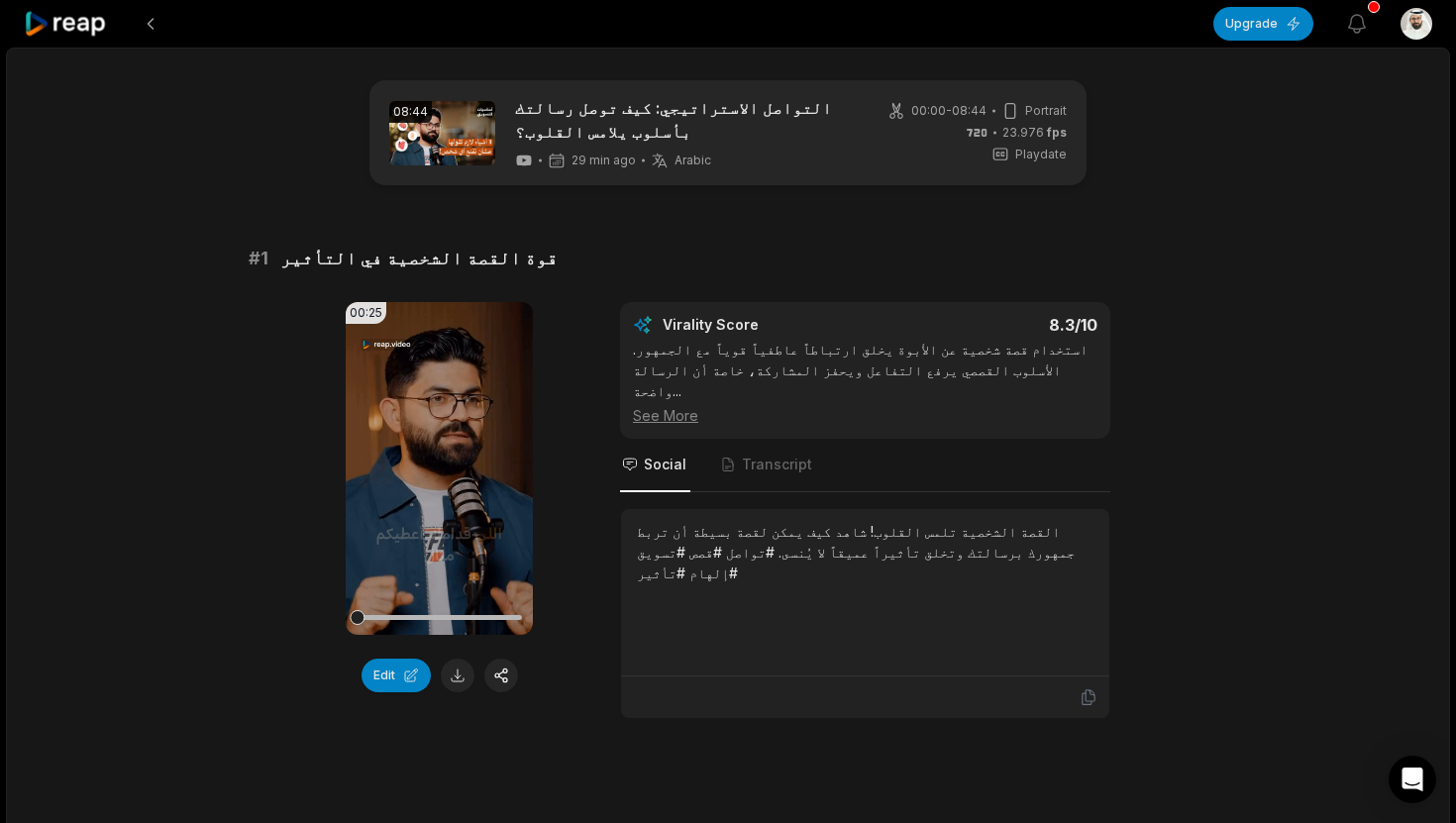 click on "08:44 التواصل الاستراتيجي: كيف توصل رسالتك بأسلوب يلامس القلوب؟ 29 min ago Arabic ar 00:00  -  08:44 Portrait 23.976   fps Playdate # 1 قوة القصة الشخصية في التأثير 00:25 Your browser does not support mp4 format. Edit Virality Score 8.3 /10 استخدام قصة شخصية عن الأبوة يخلق ارتباطاً عاطفياً قوياً مع الجمهور. الأسلوب القصصي يرفع التفاعل ويحفز المشاركة، خاصة أن الرسالة واضحة ...   See More Social Transcript القصة الشخصية تلمس القلوب! شاهد كيف يمكن لقصة بسيطة أن تربط جمهورك برسالتك وتخلق تأثيراً عميقاً لا يُنسى. #تواصل #قصص #تسويق #إلهام #تأثير # 2 عنصر المفاجأة في التواصل 00:21 Your browser does not support mp4 format. Edit Virality Score 8.1 /10 ...   See More Social Transcript # 3 00:26 Edit 7.8 /10" at bounding box center (728, 3125) 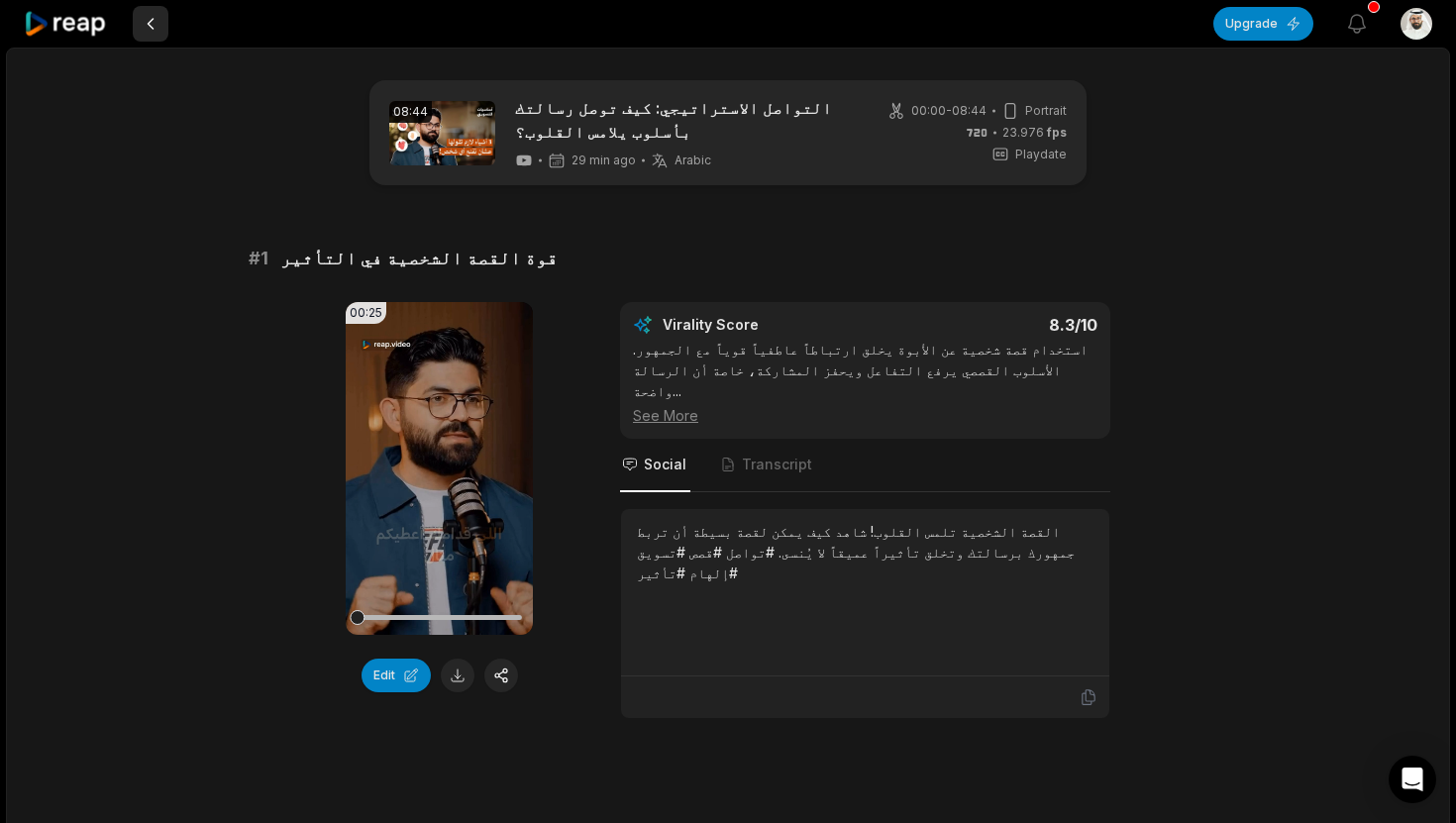 click at bounding box center (151, 24) 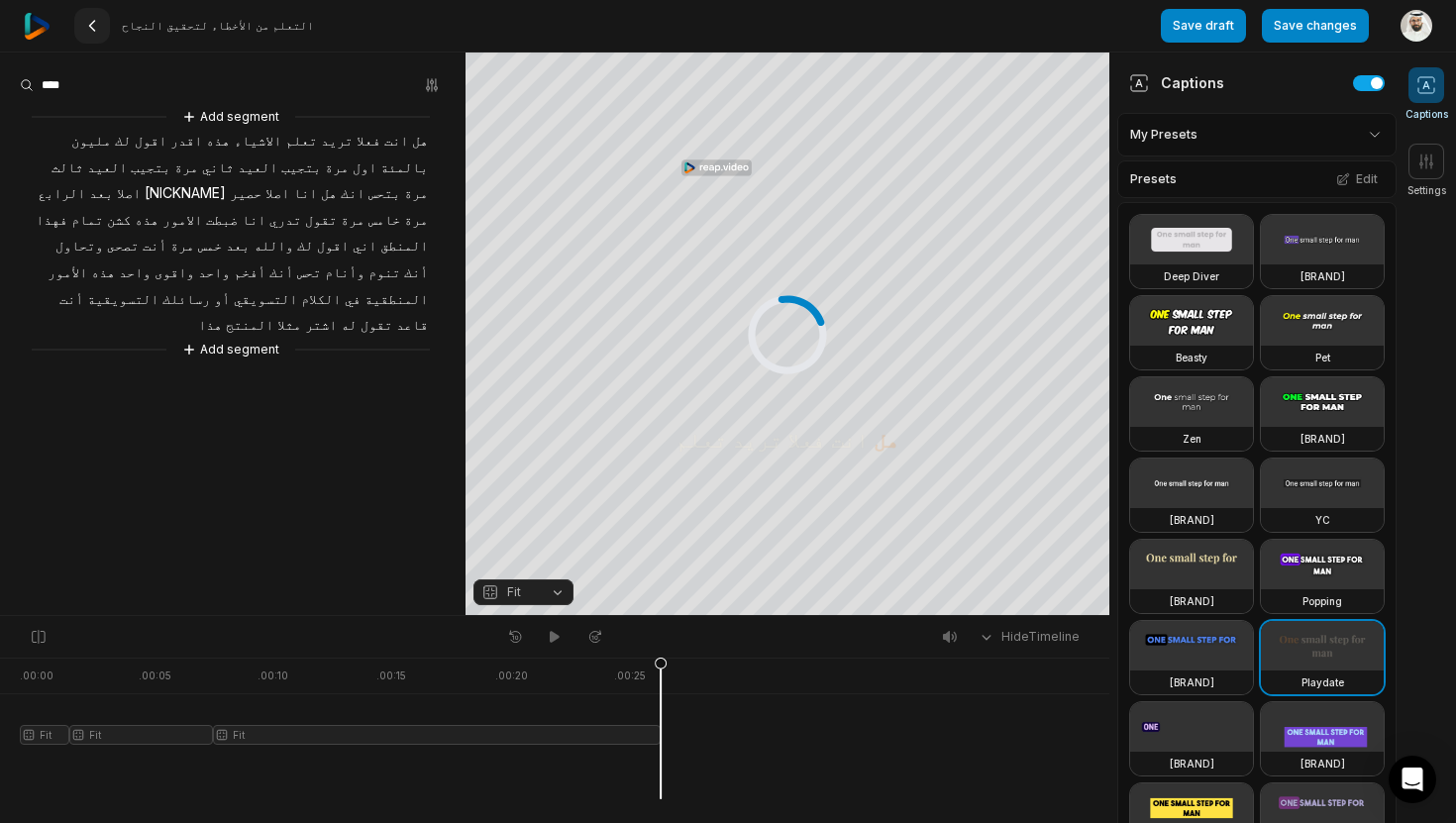 click at bounding box center [92, 26] 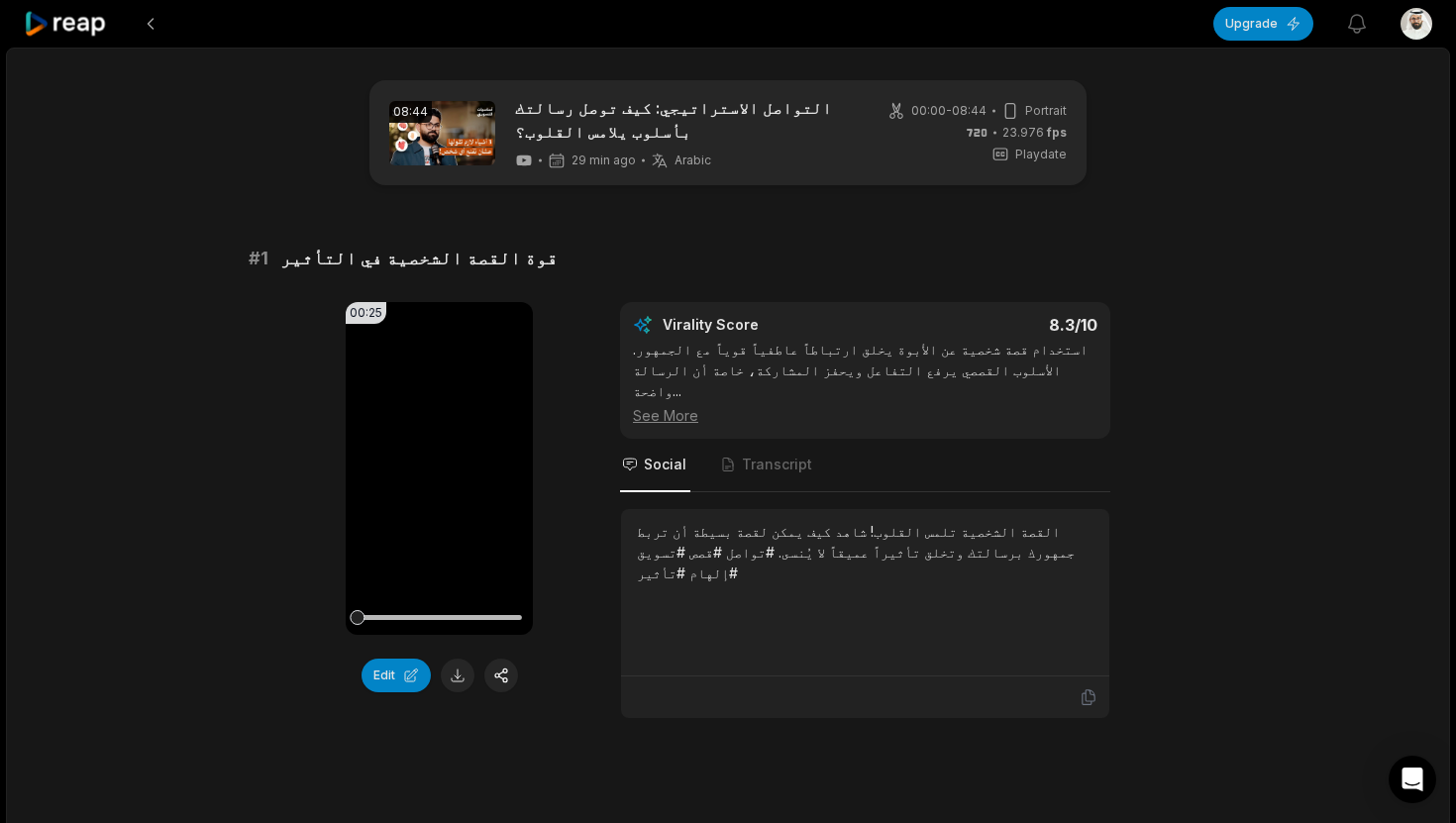click 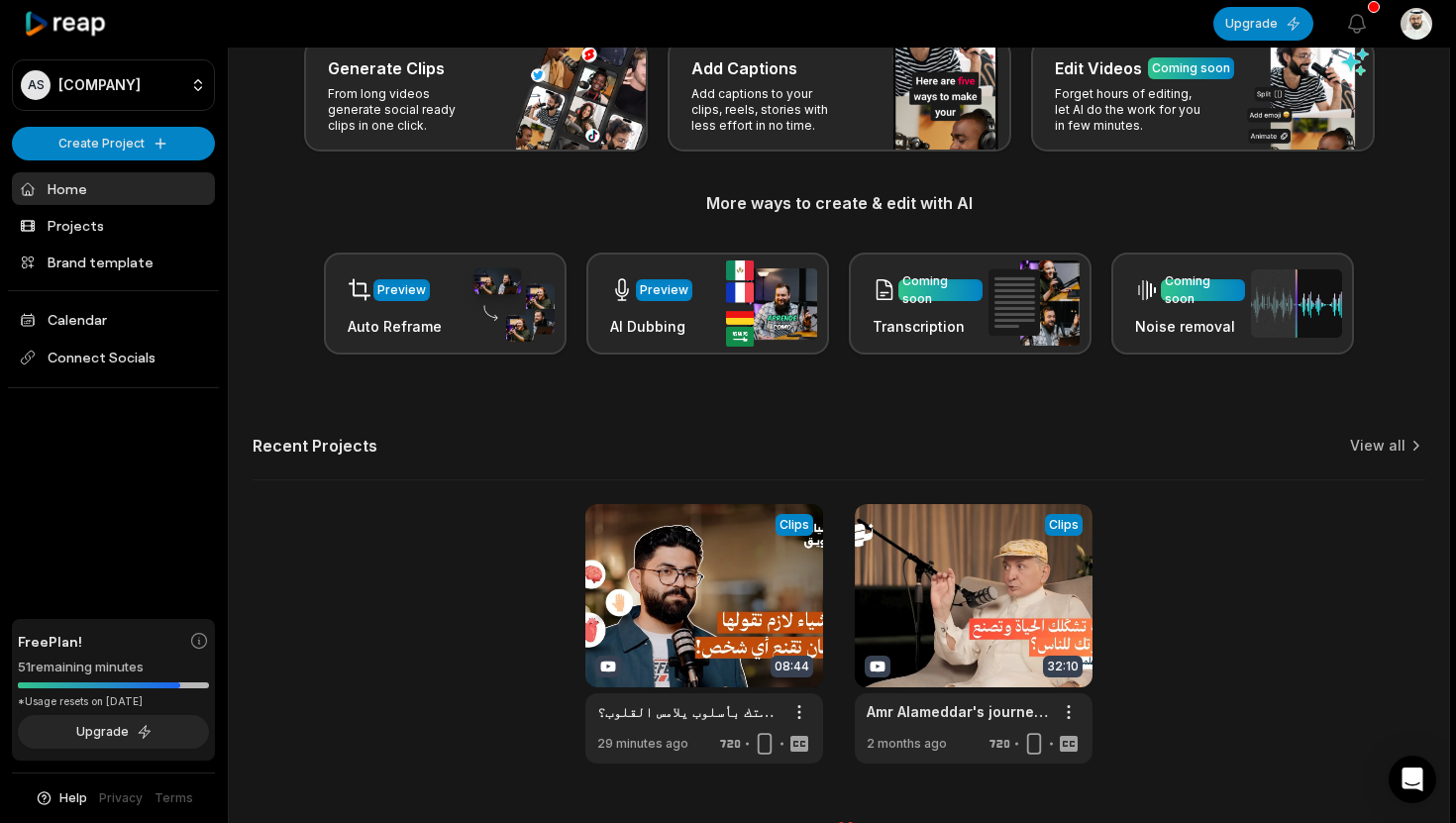 scroll, scrollTop: 145, scrollLeft: 0, axis: vertical 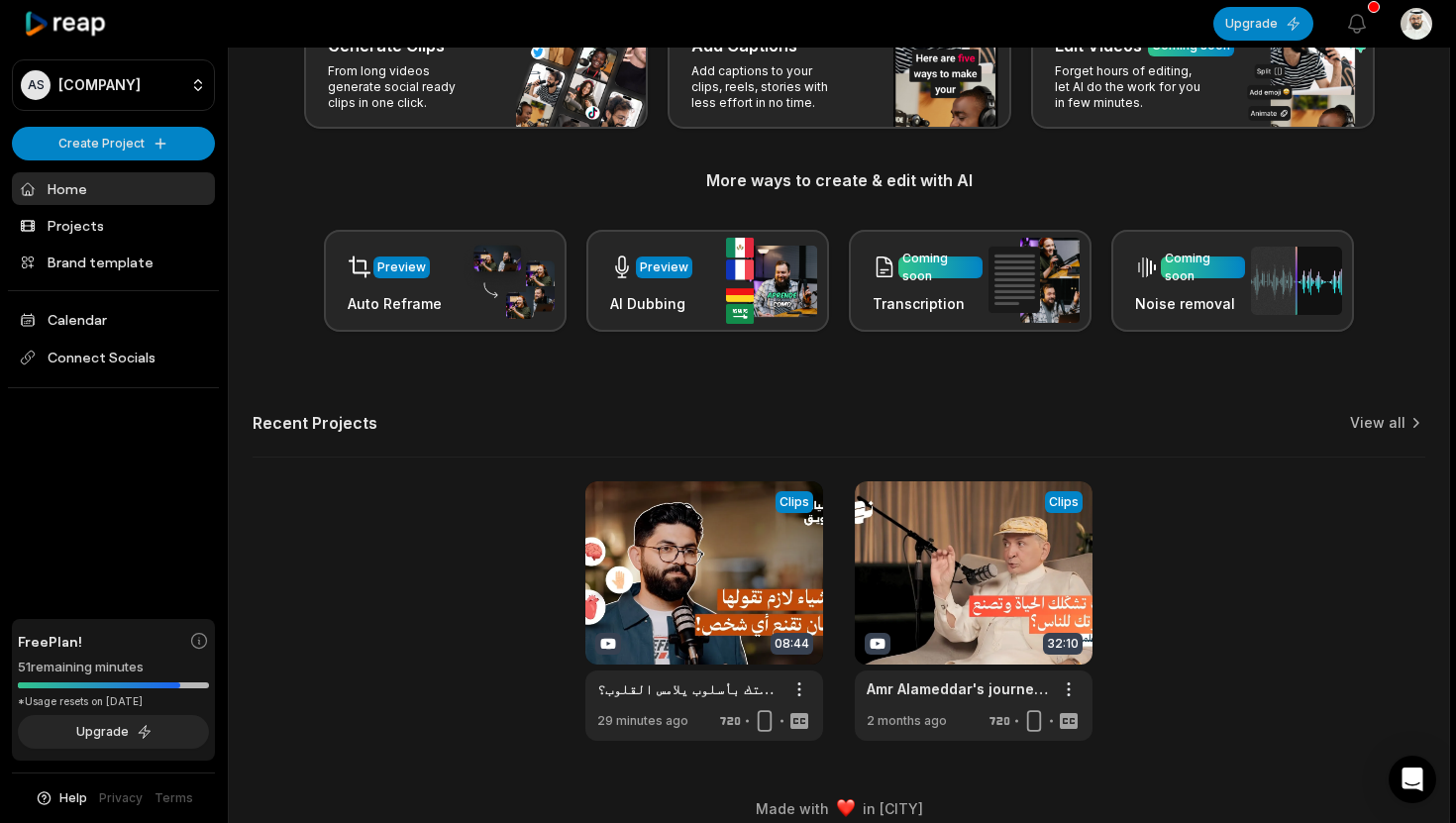 drag, startPoint x: 13, startPoint y: 669, endPoint x: 153, endPoint y: 670, distance: 140.00357 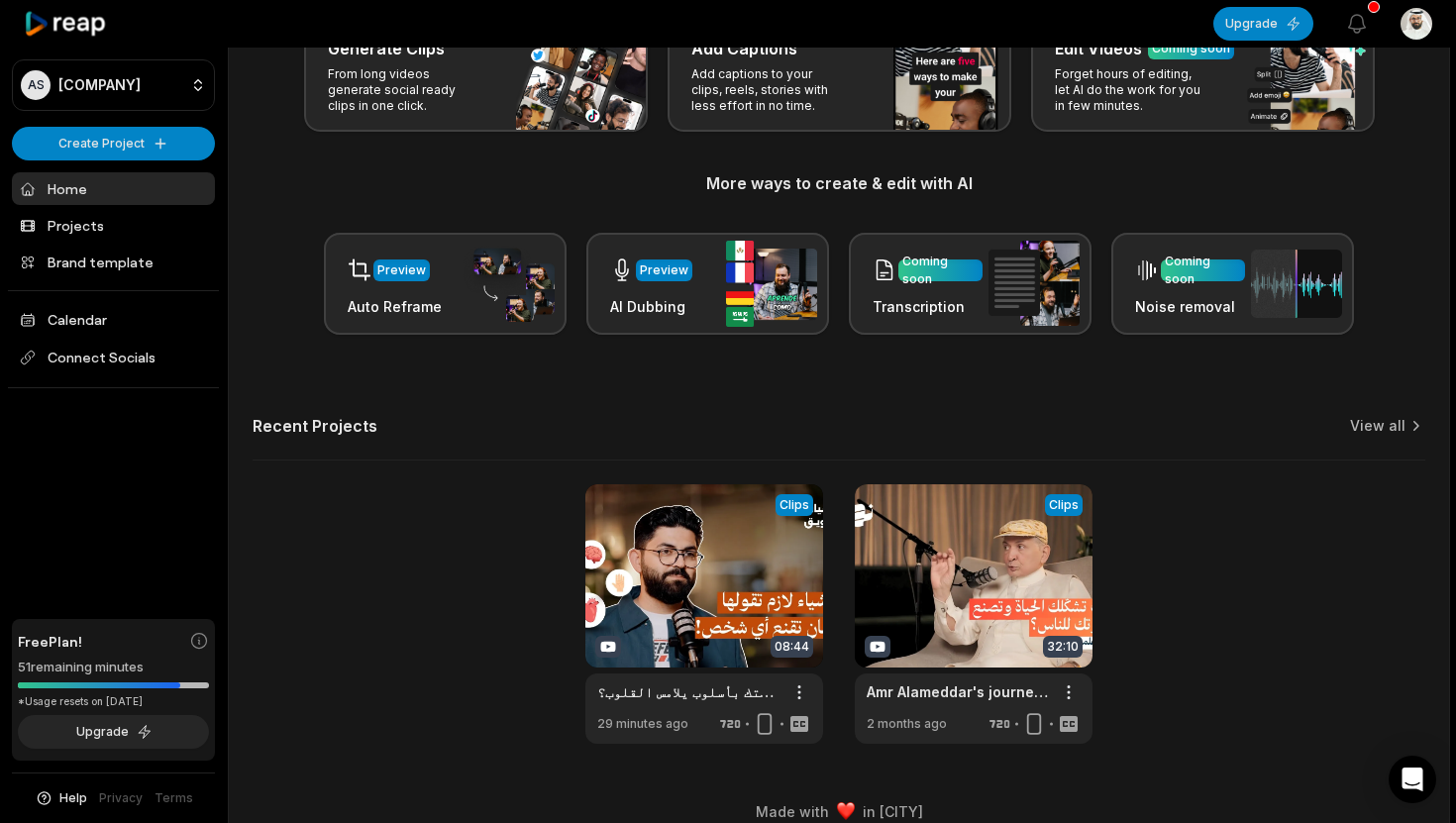 scroll, scrollTop: 125, scrollLeft: 0, axis: vertical 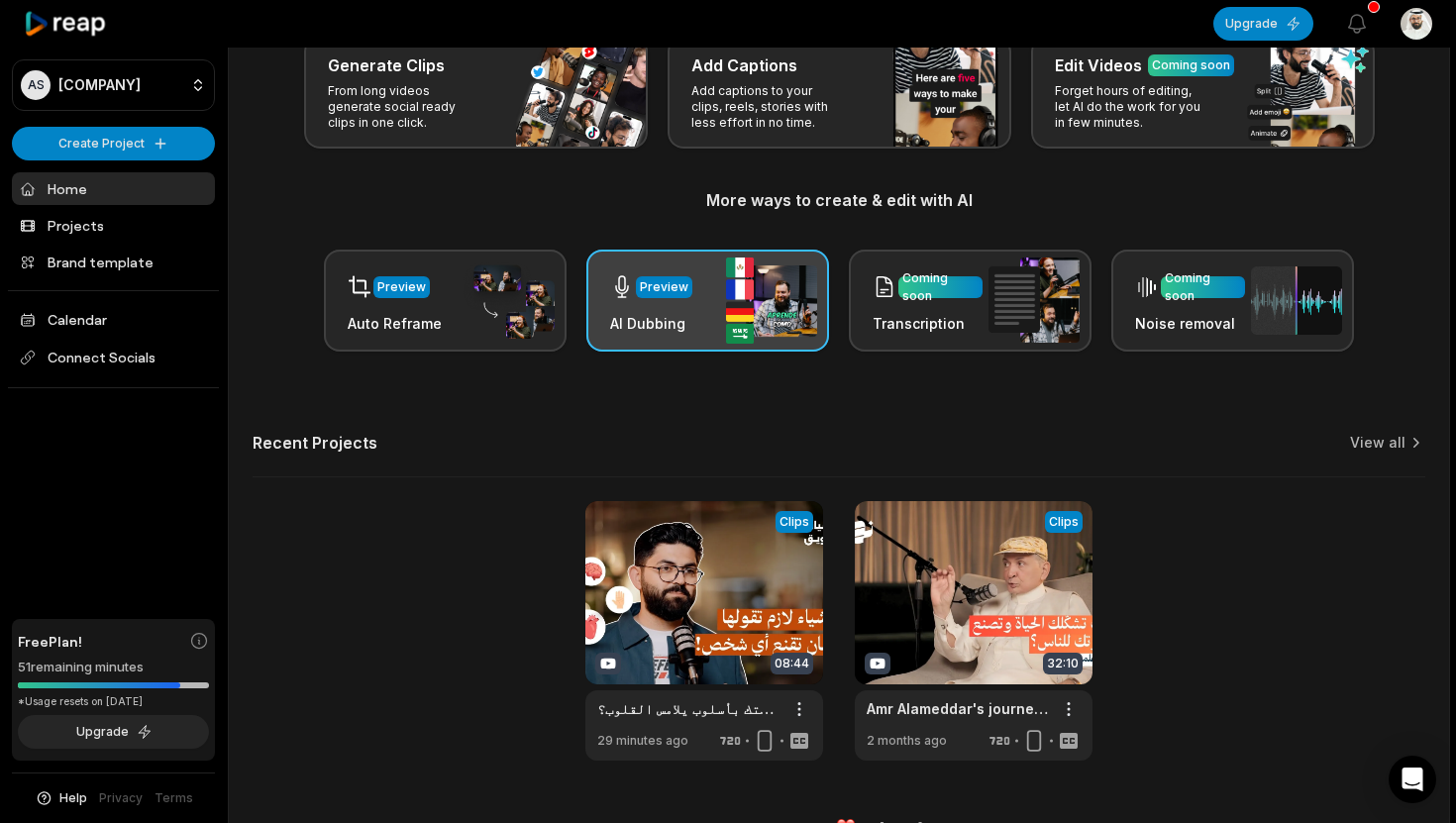 click at bounding box center [772, 300] 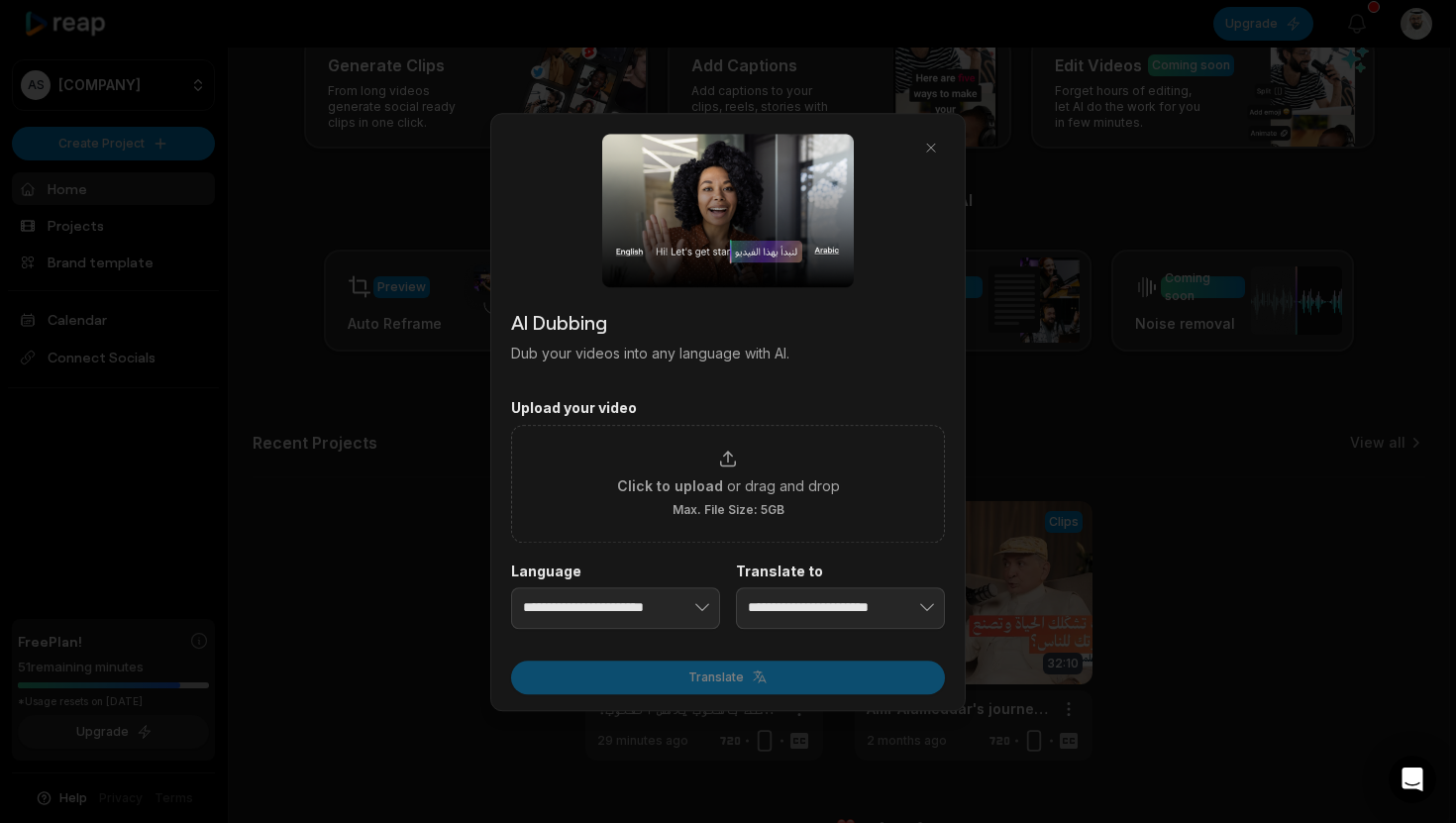 click at bounding box center [728, 411] 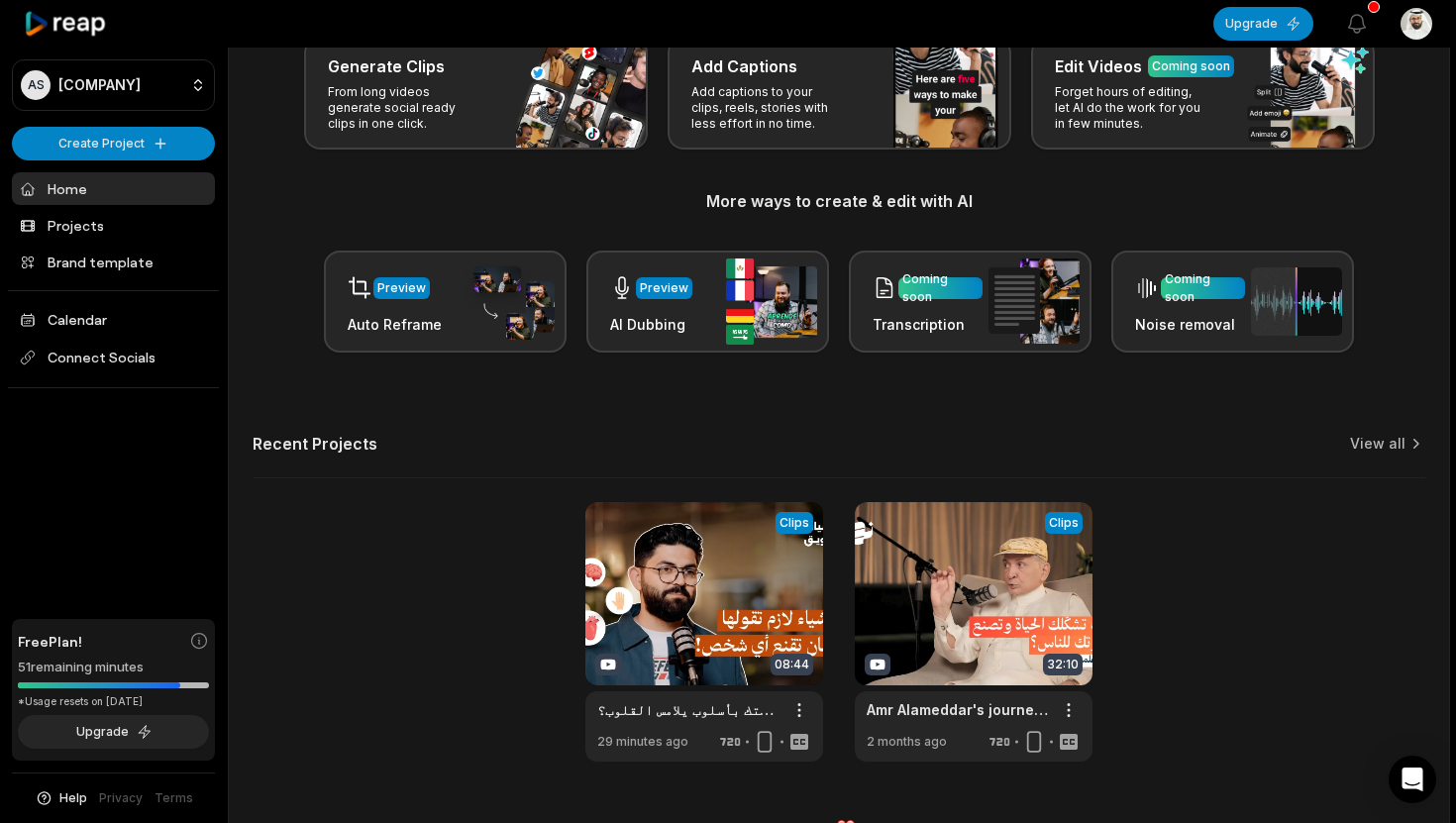 scroll, scrollTop: 0, scrollLeft: 0, axis: both 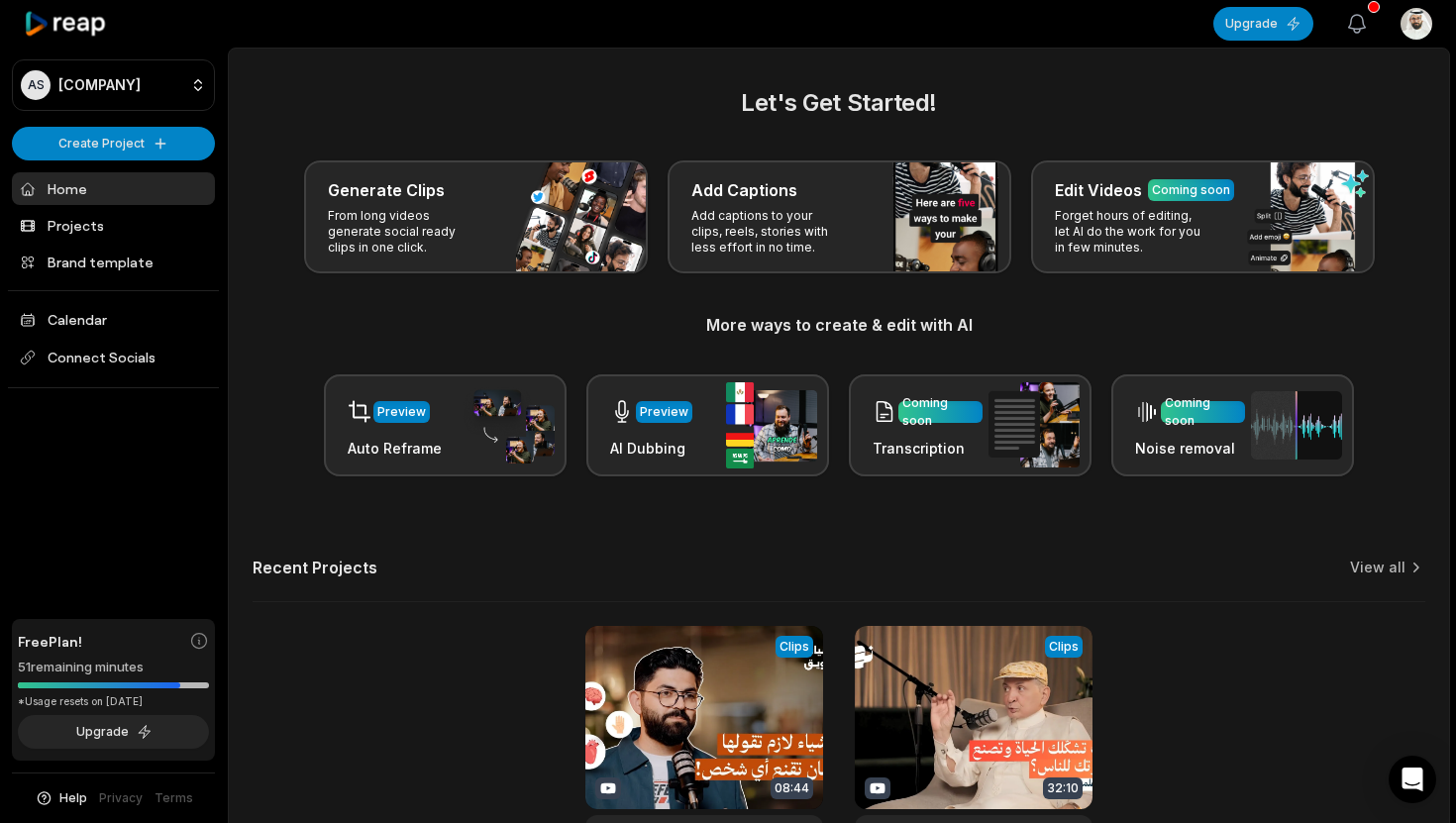 click 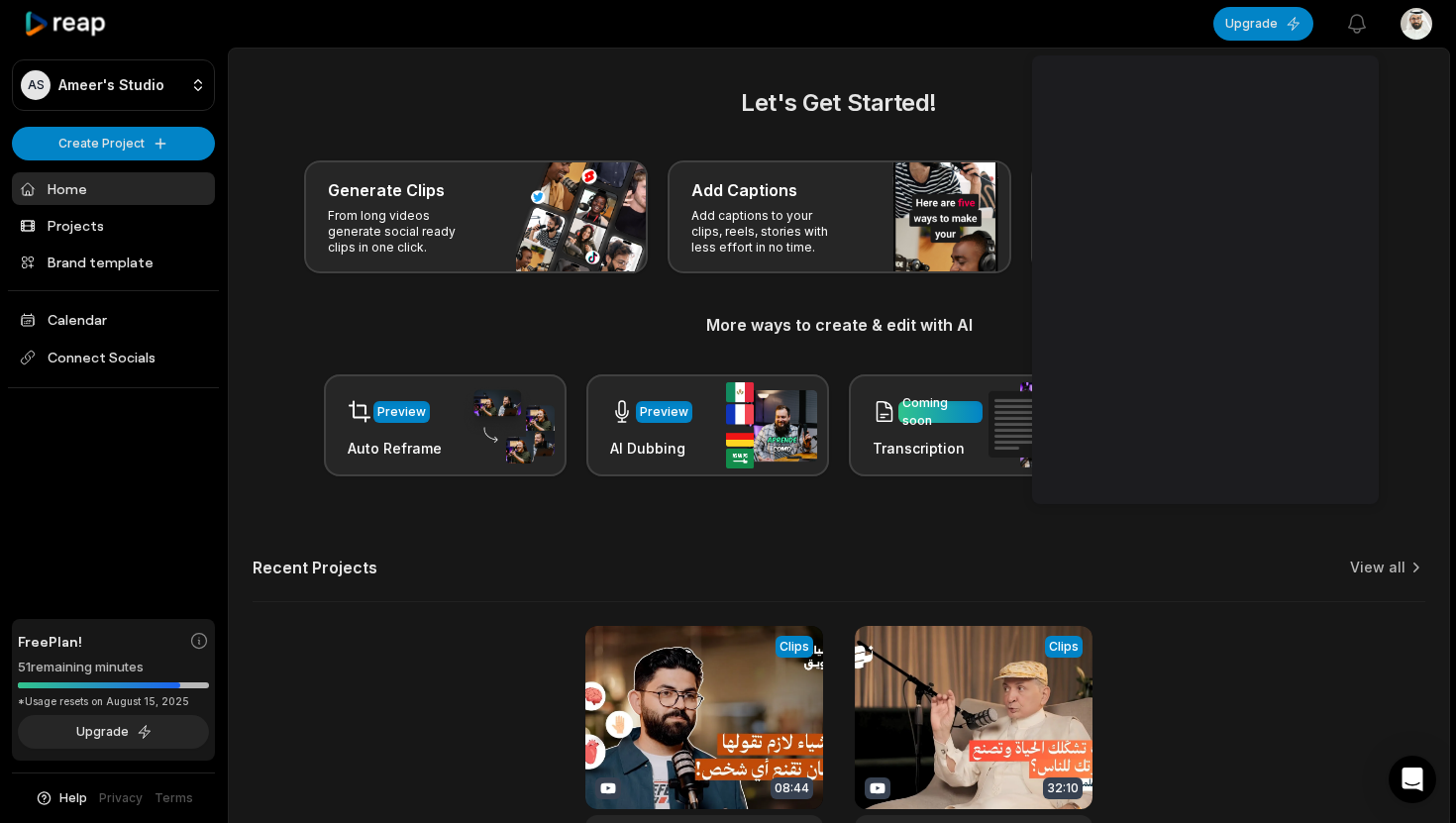 scroll, scrollTop: 0, scrollLeft: 0, axis: both 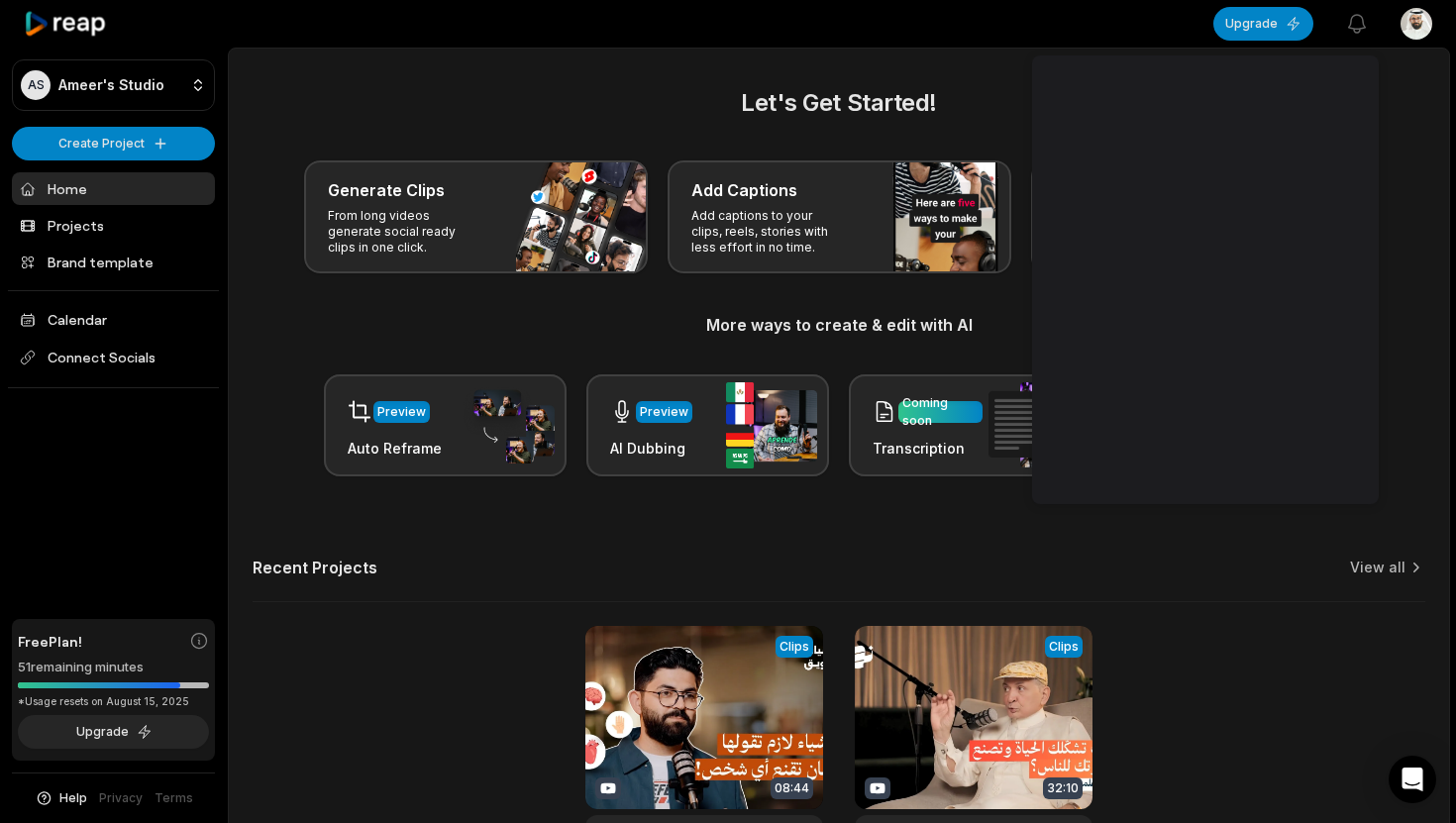 click on "AS [FIRST]'s Studio Create Project Home Projects Brand template Calendar Connect Socials Free Plan! 51 remaining minutes *Usage resets on [MONTH] [DAY], [YEAR] Upgrade Help Privacy Terms Open sidebar Upgrade View notifications Open user menu Let's Get Started! Generate Clips From long videos generate social ready clips in one click. Add Captions Add captions to your clips, reels, stories with less effort in no time. Edit Videos Coming soon Forget hours of editing, let AI do the work for you in few minutes. More ways to create & edit with AI Preview Auto Reframe Preview AI Dubbing Coming soon Transcription Coming soon Noise removal Recent Projects View all View Clips Clips 08:44 التواصل الاستراتيجي: كيف توصل رسالتك بأسلوب يلامس القلوب؟ Open options 29 minutes ago View Clips Clips 32:10 رحلة عمار علمدار: كيف صاغته التجربة وبنت حوله هوية وسمعة فنية أصيلة؟ | بودكاست نهج Open options 2 months ago" at bounding box center (728, 411) 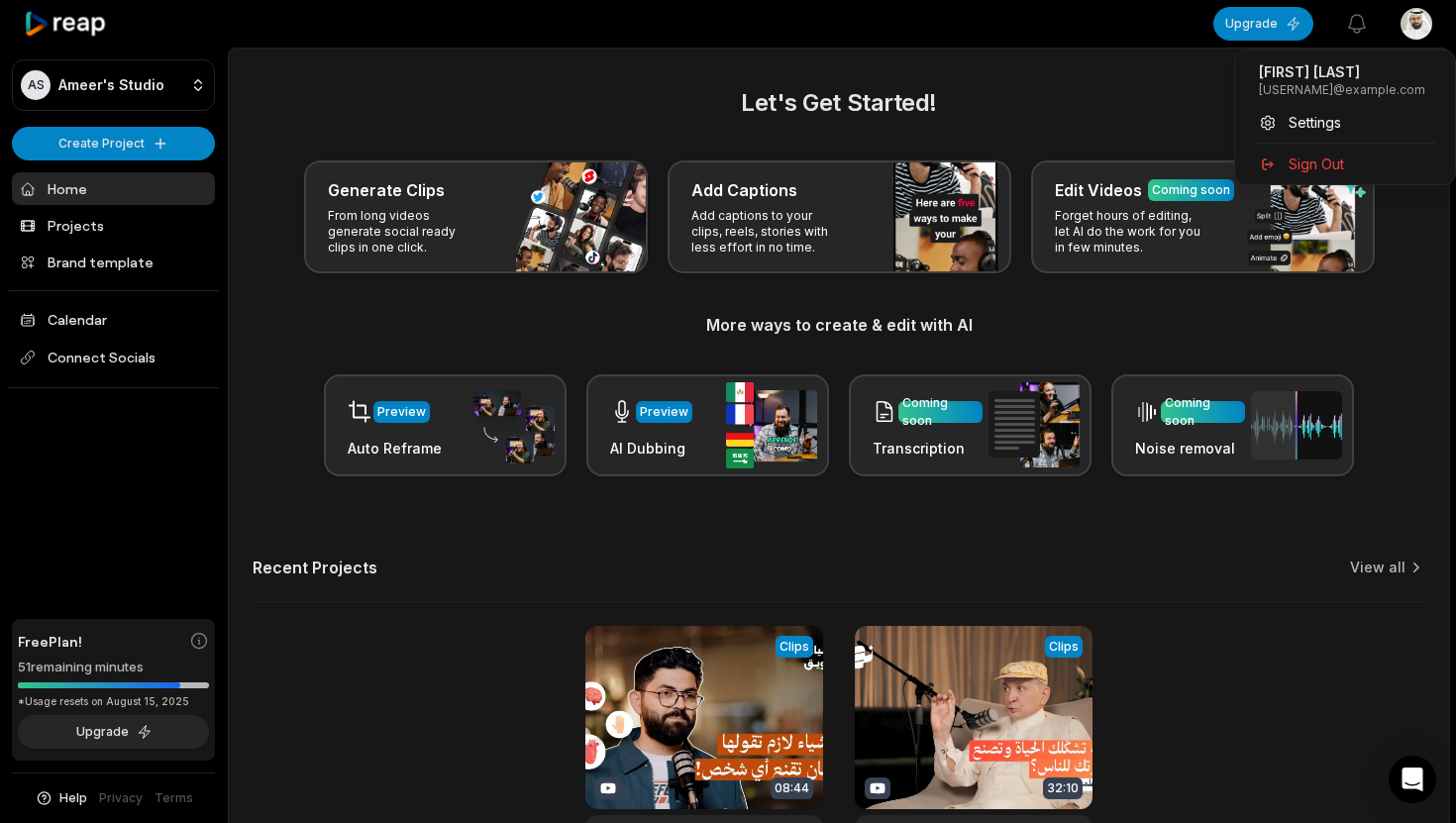 click on "AS [FIRST]'s Studio Create Project Home Projects Brand template Calendar Connect Socials Free Plan! 51 remaining minutes *Usage resets on [MONTH] [DAY], [YEAR] Upgrade Help Privacy Terms Open sidebar Upgrade View notifications Open user menu Let's Get Started! Generate Clips From long videos generate social ready clips in one click. Add Captions Add captions to your clips, reels, stories with less effort in no time. Edit Videos Coming soon Forget hours of editing, let AI do the work for you in few minutes. More ways to create & edit with AI Preview Auto Reframe Preview AI Dubbing Coming soon Transcription Coming soon Noise removal Recent Projects View all View Clips Clips 08:44 التواصل الاستراتيجي: كيف توصل رسالتك بأسلوب يلامس القلوب؟ Open options 29 minutes ago View Clips Clips 32:10 رحلة عمار علمدار: كيف صاغته التجربة وبنت حوله هوية وسمعة فنية أصيلة؟ | بودكاست نهج Open options 2 months ago" at bounding box center [728, 411] 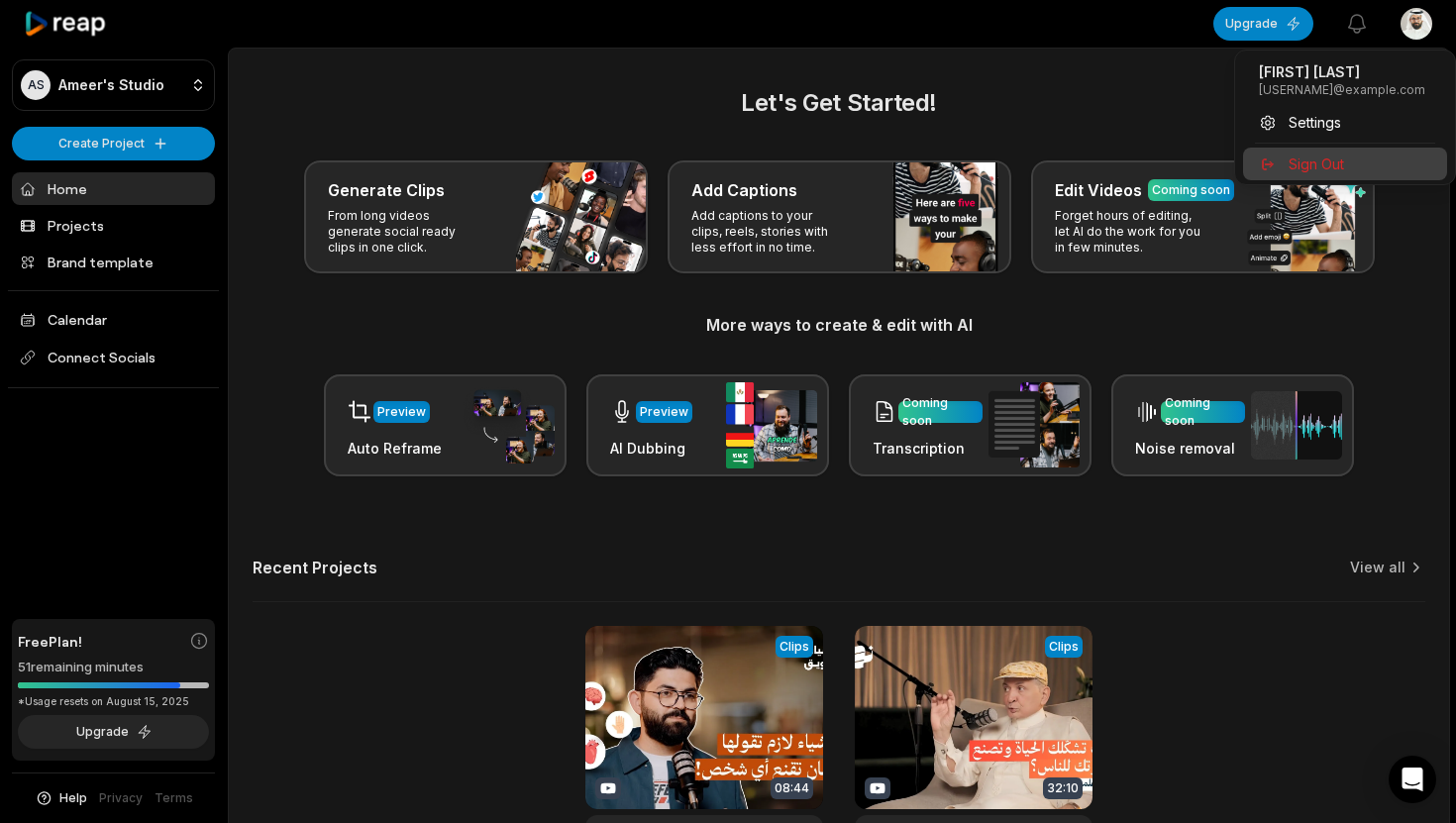 click on "Sign Out" at bounding box center [1316, 163] 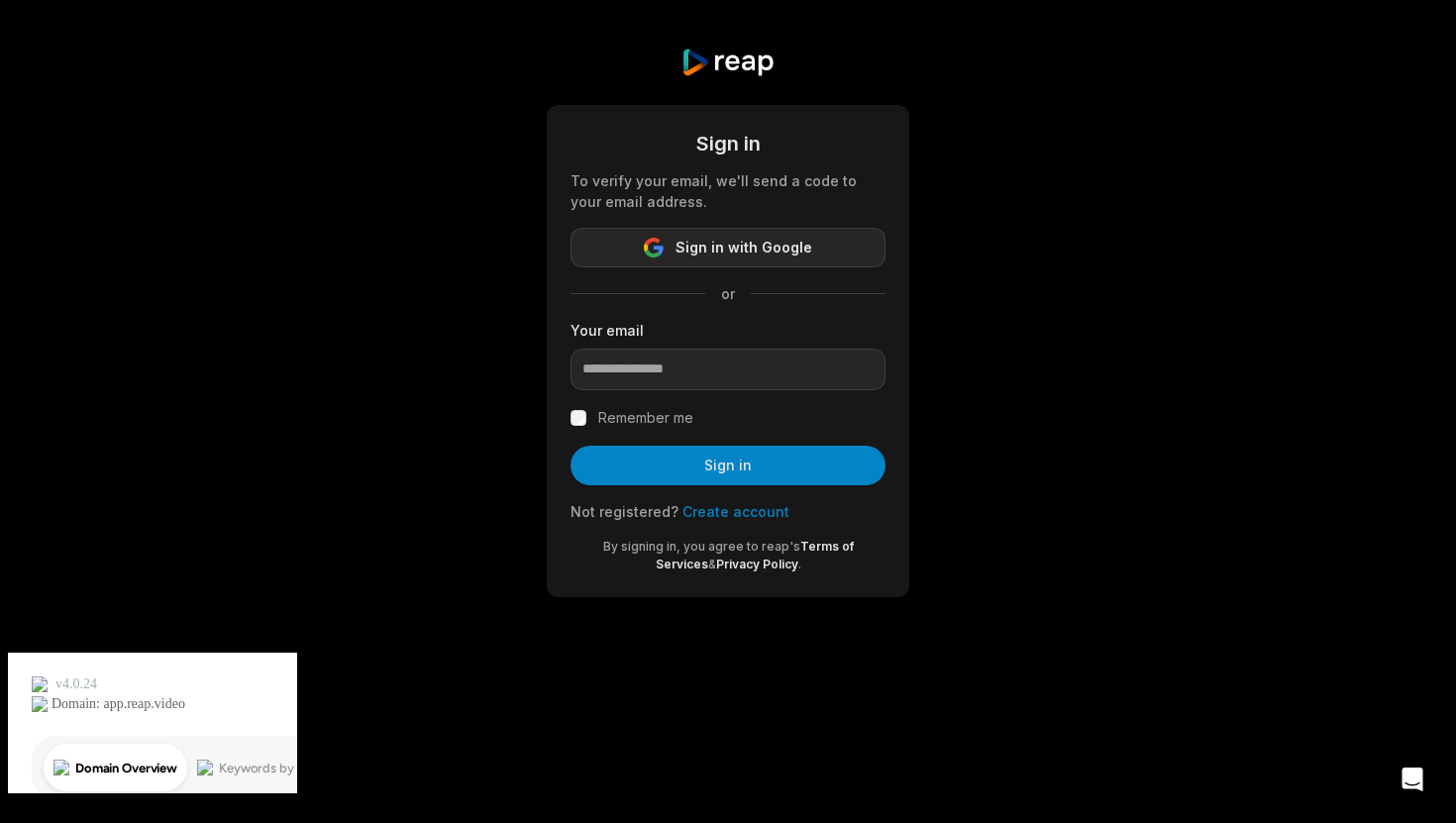 click on "Sign in with Google" at bounding box center (728, 248) 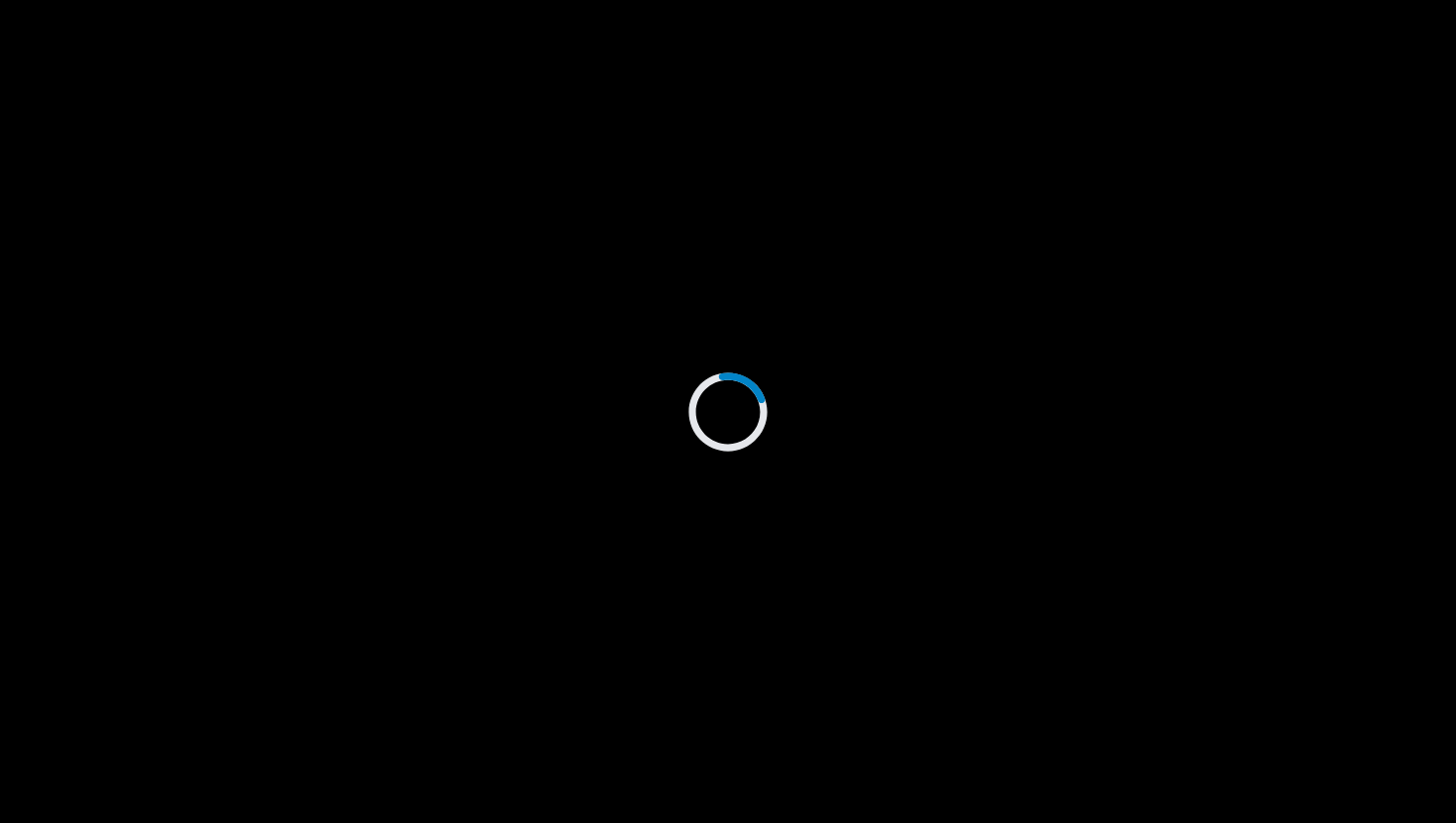 scroll, scrollTop: 0, scrollLeft: 0, axis: both 